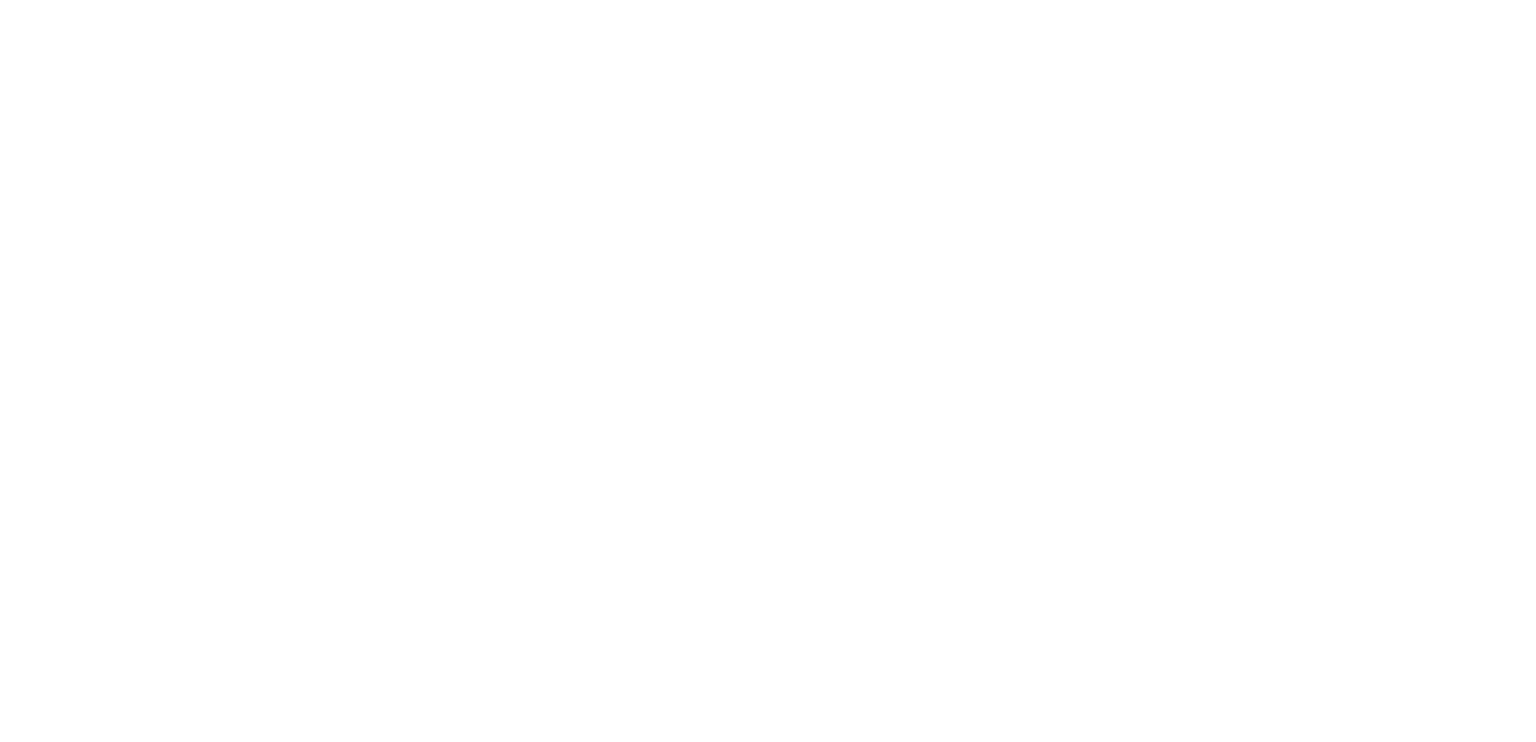 scroll, scrollTop: 0, scrollLeft: 0, axis: both 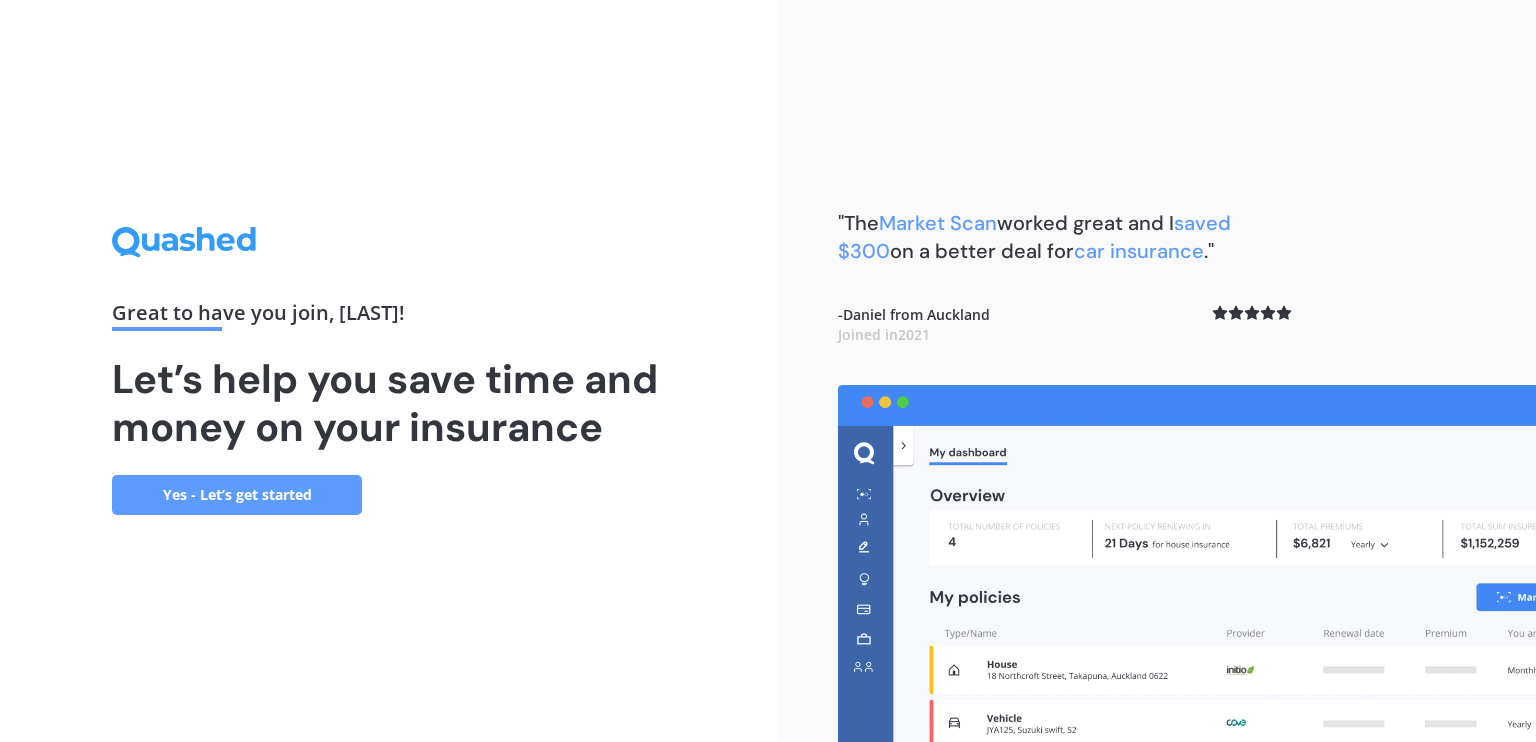 click on "Yes - Let’s get started" at bounding box center (237, 495) 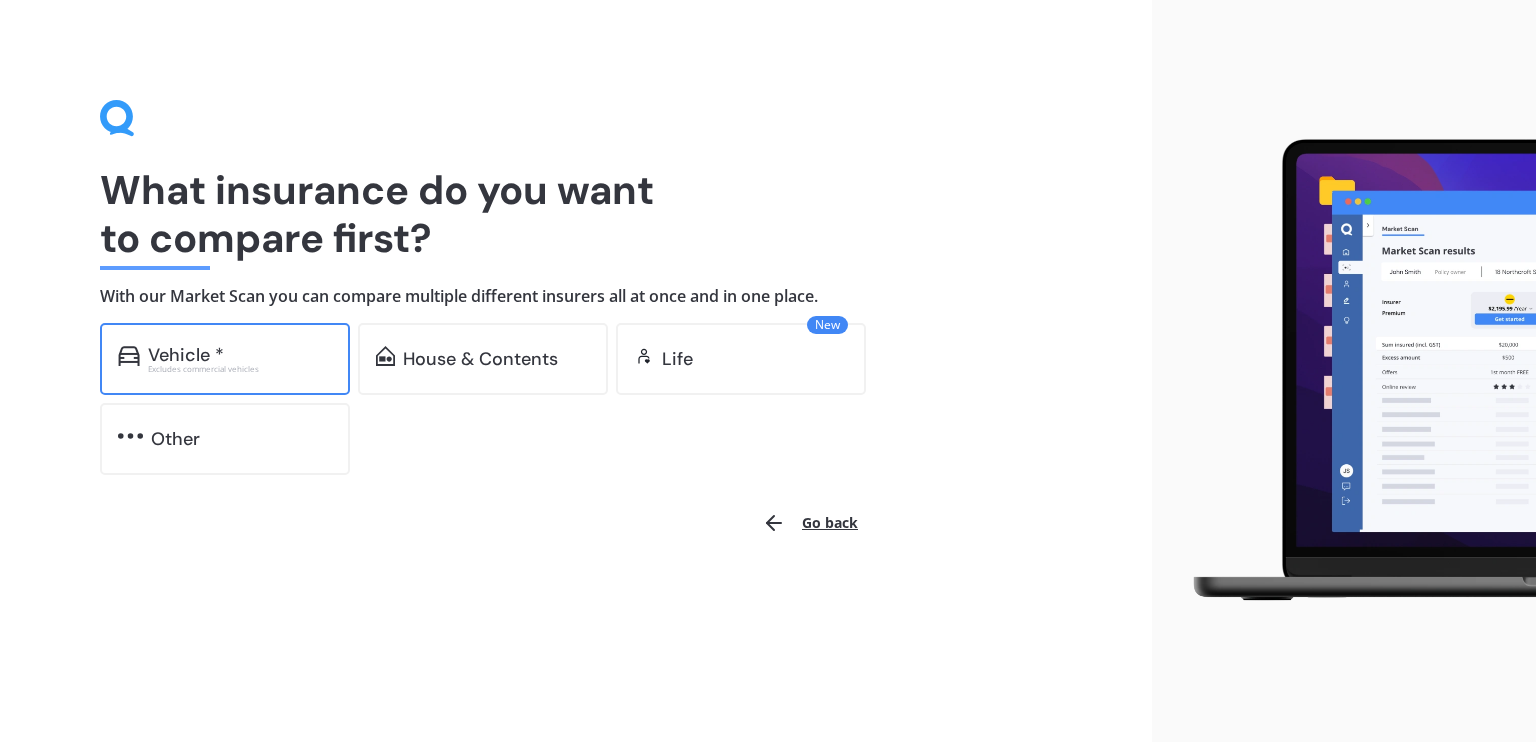 click on "Excludes commercial vehicles" at bounding box center (240, 369) 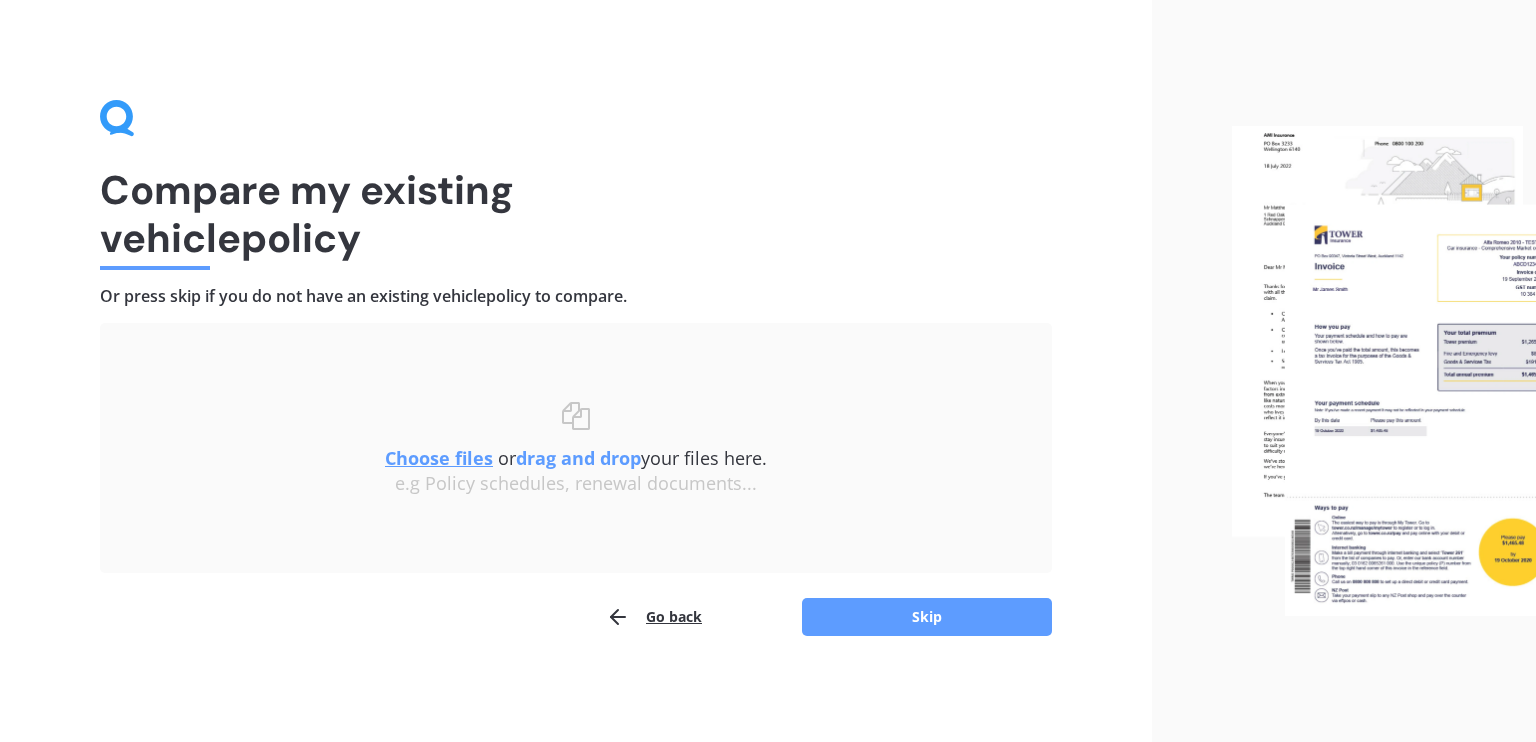 click on "Choose files" at bounding box center [439, 458] 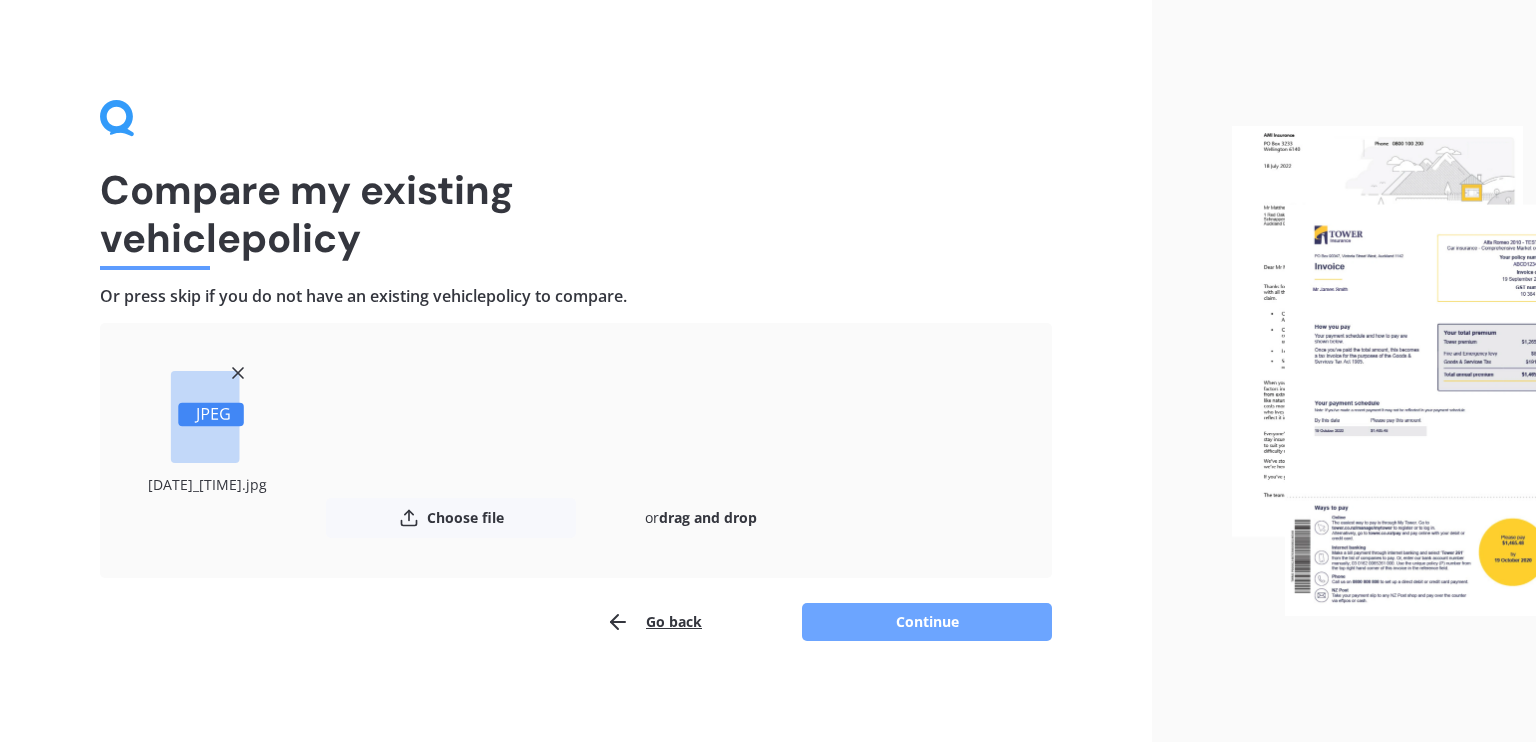 click on "Continue" at bounding box center (927, 622) 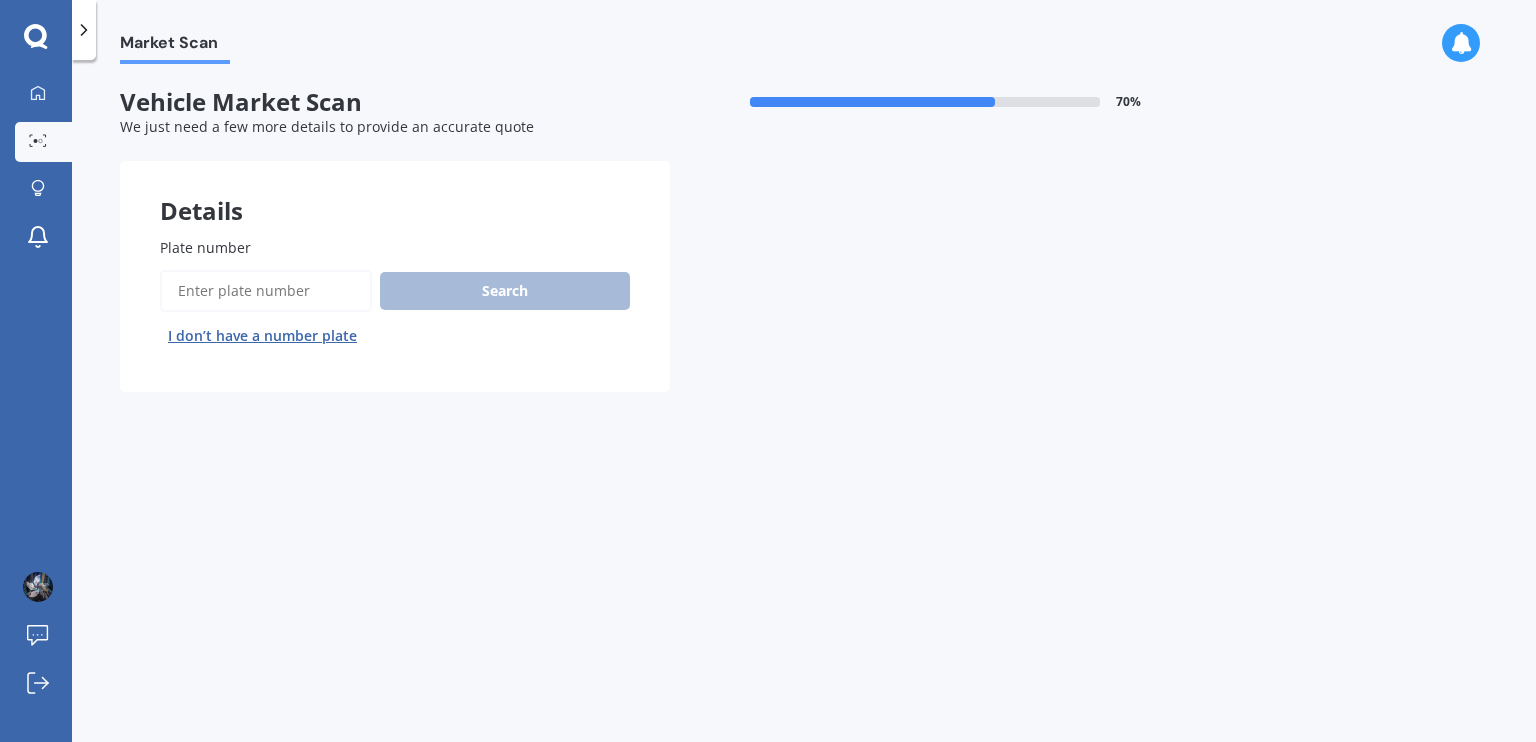 click on "Plate number" at bounding box center (391, 247) 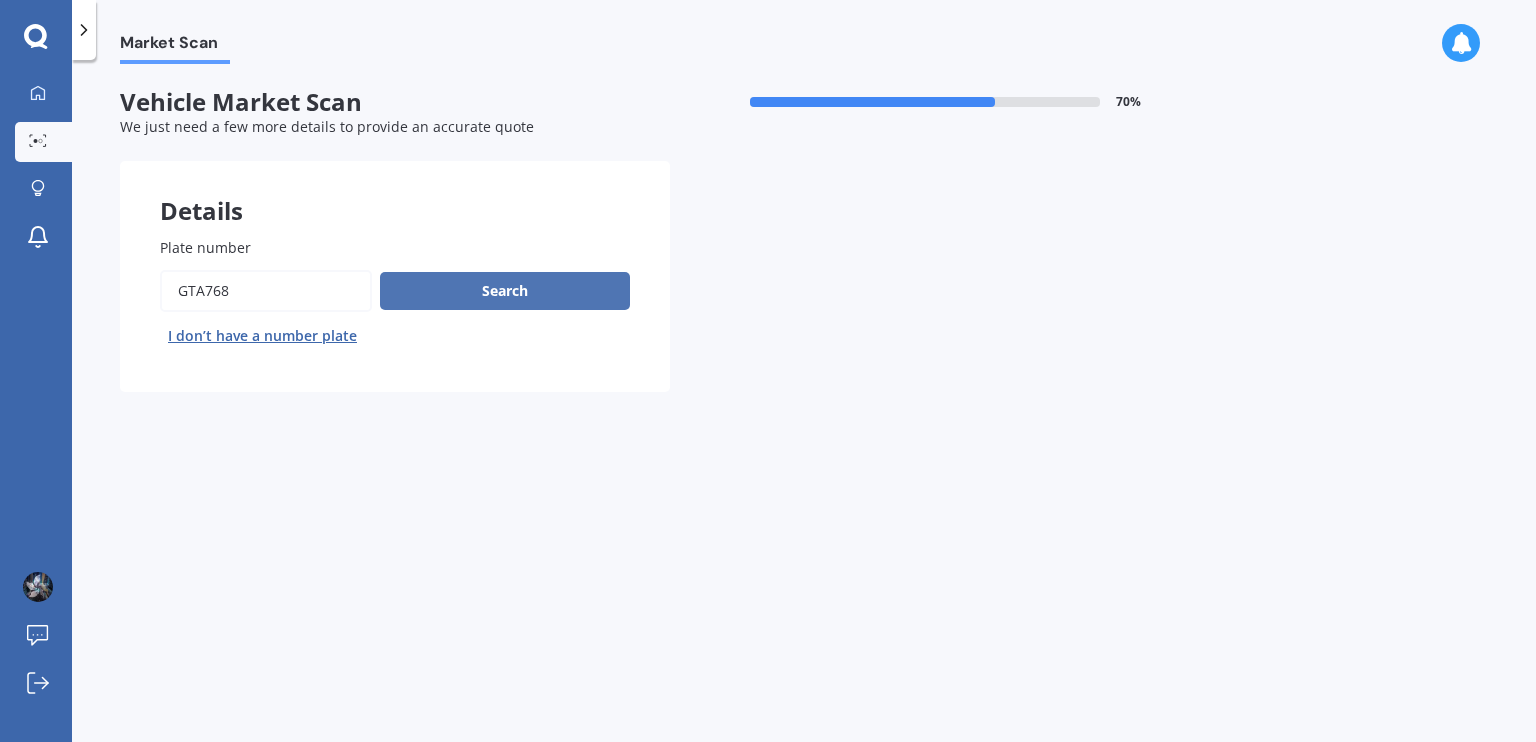 type on "gta768" 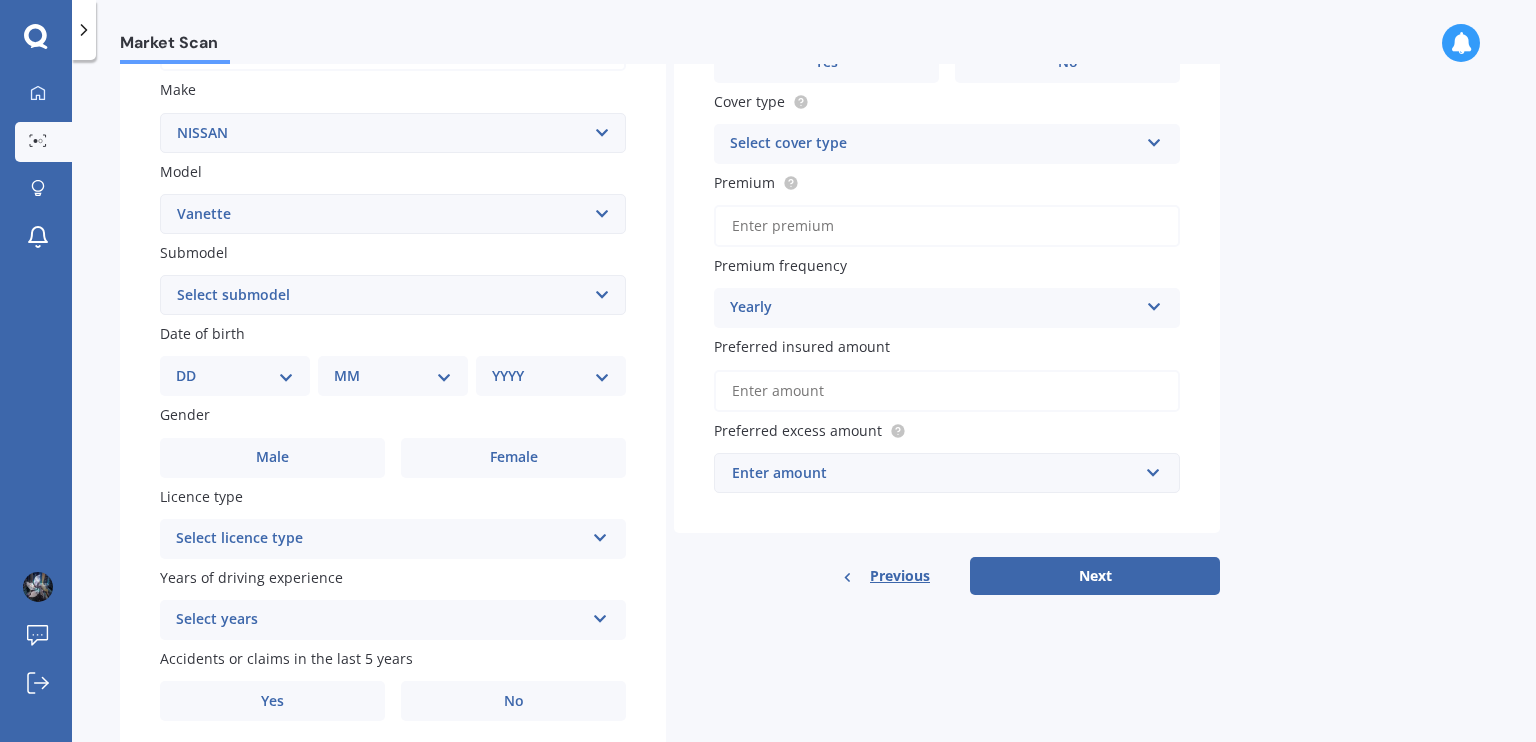 scroll, scrollTop: 400, scrollLeft: 0, axis: vertical 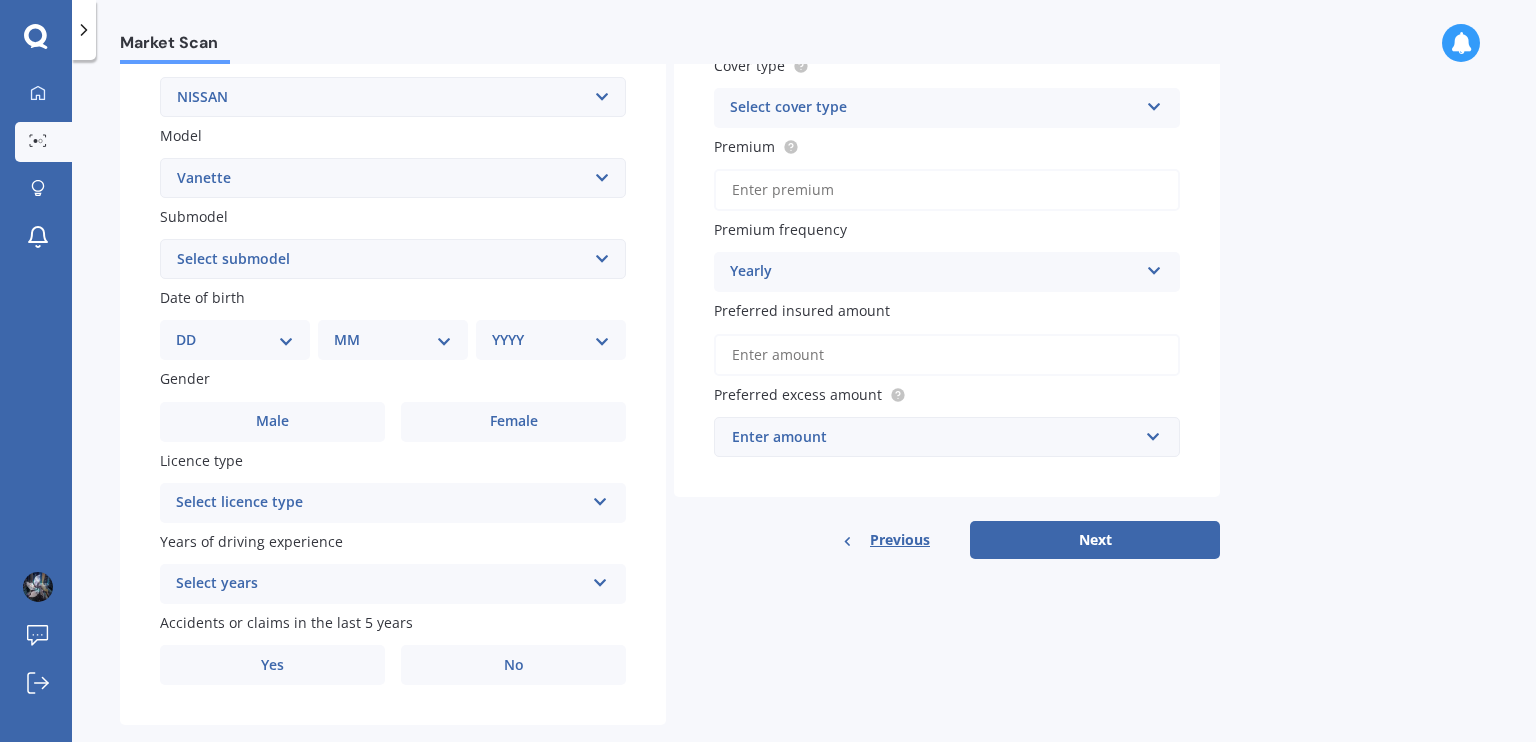 click on "Select submodel Petrol Turbo Diesel" at bounding box center (393, 259) 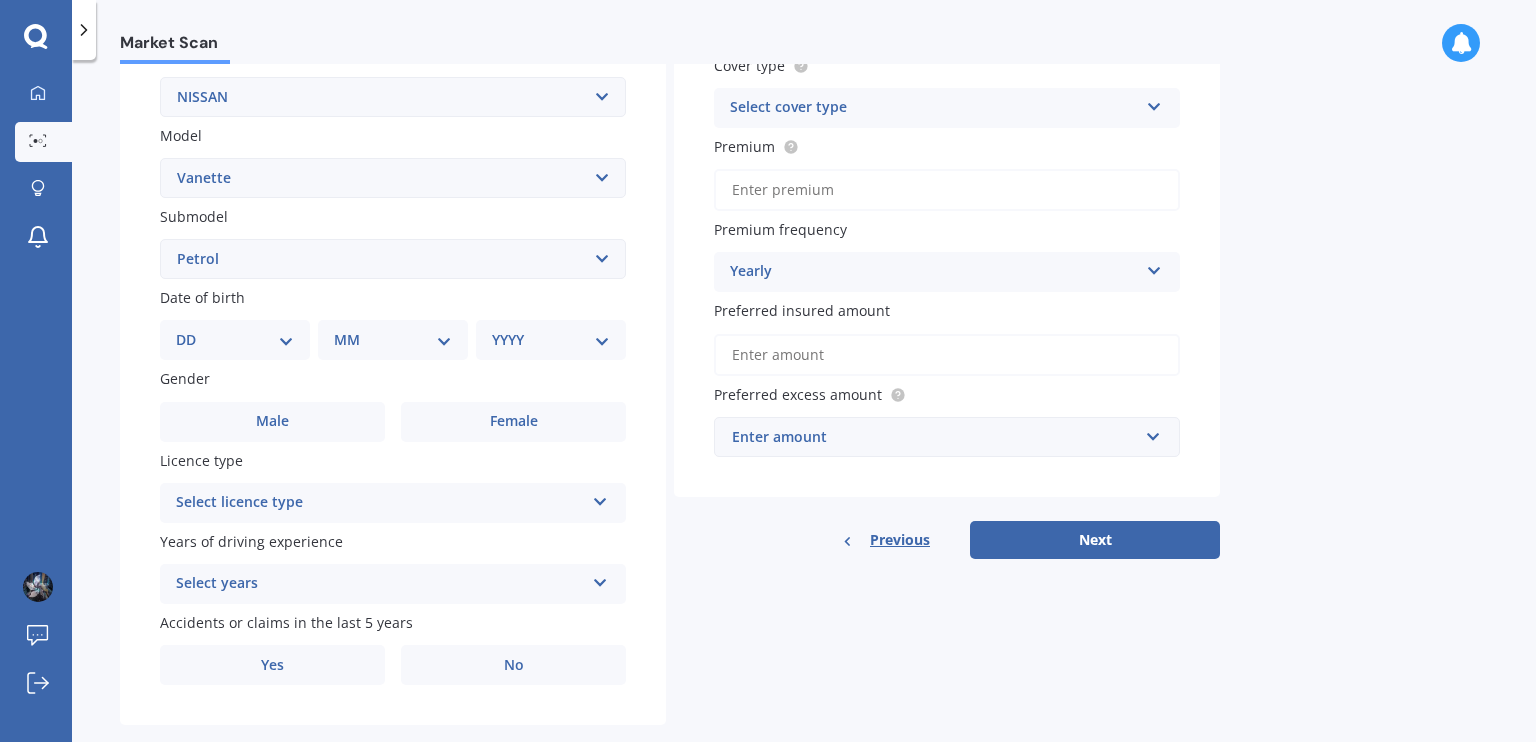 click on "Select submodel Petrol Turbo Diesel" at bounding box center (393, 259) 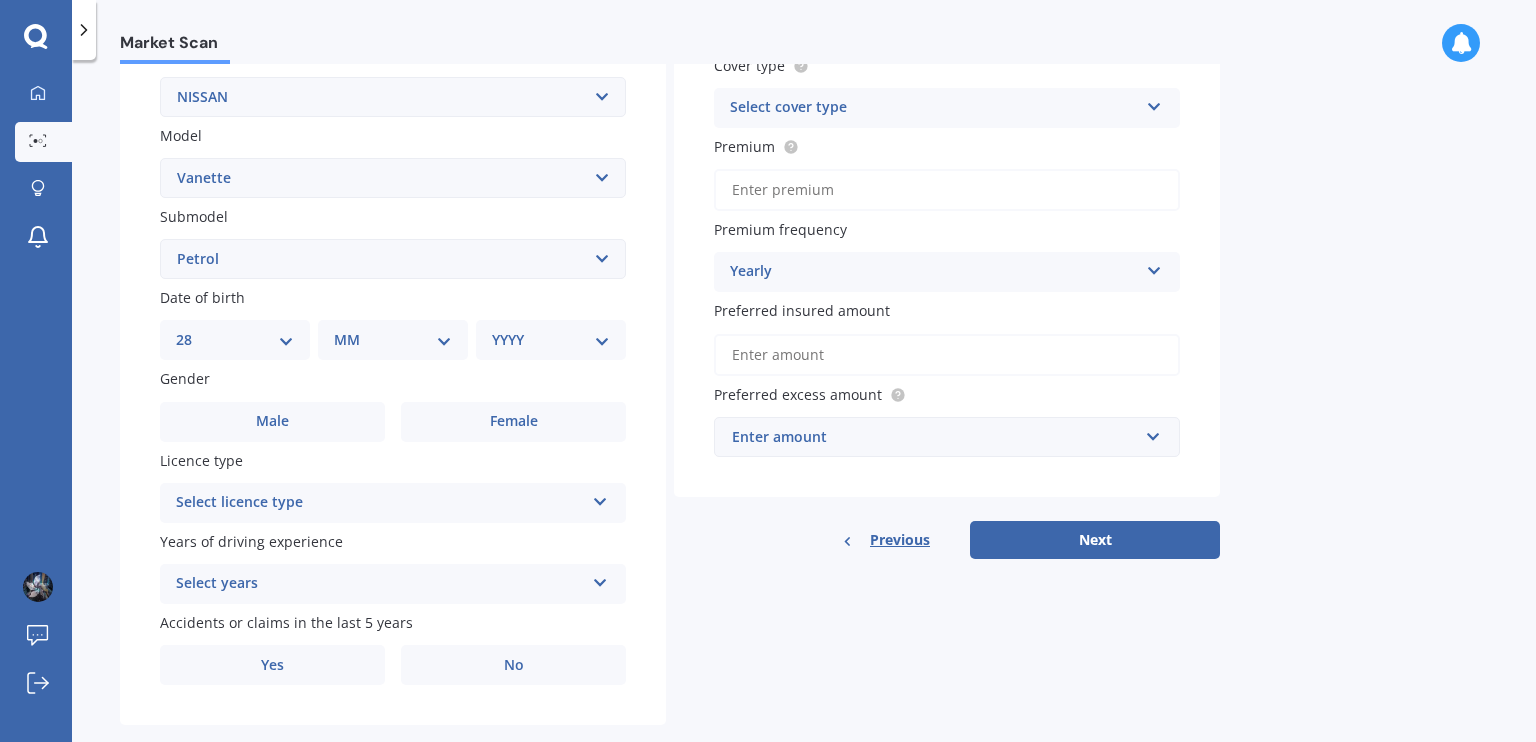 click on "DD 01 02 03 04 05 06 07 08 09 10 11 12 13 14 15 16 17 18 19 20 21 22 23 24 25 26 27 28 29 30 31" at bounding box center (235, 340) 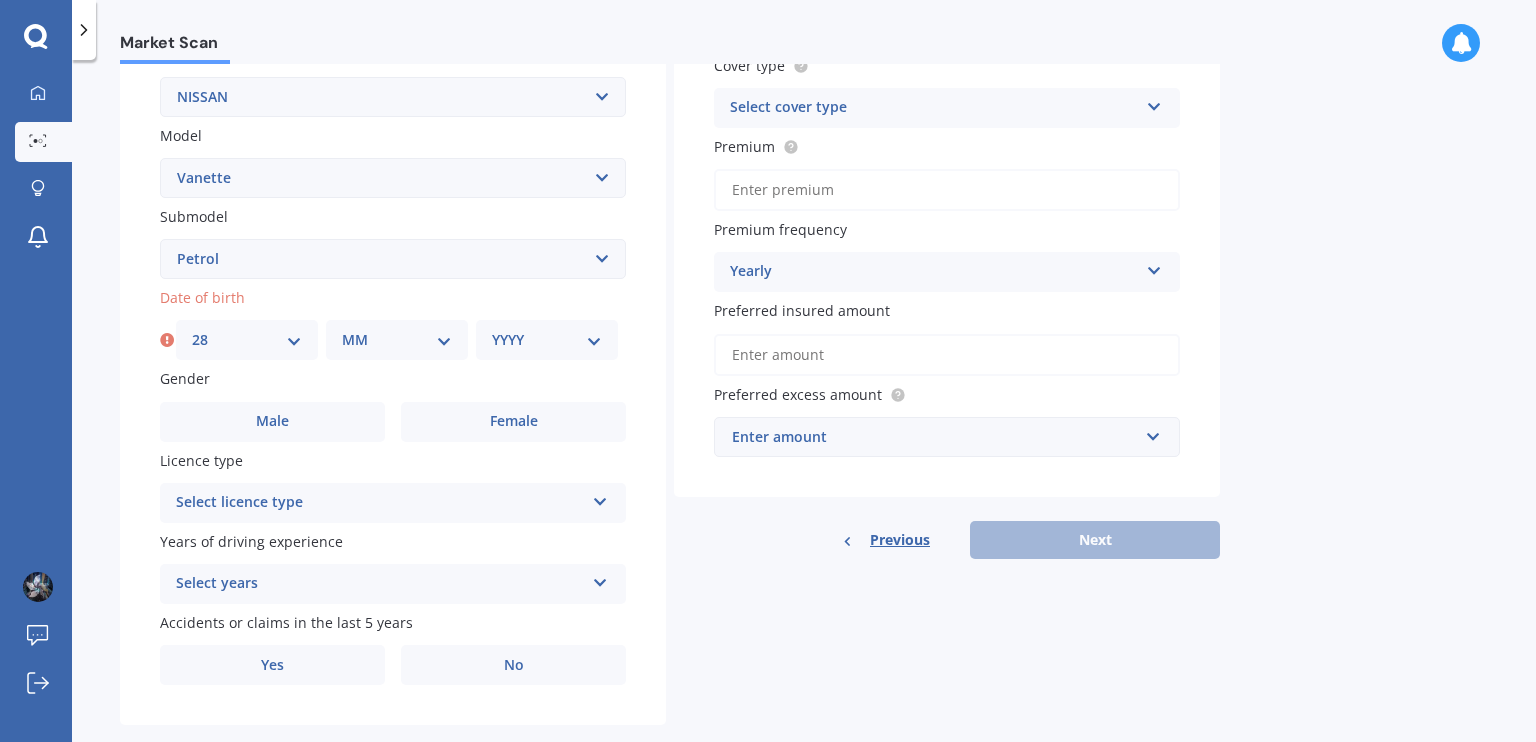click on "MM 01 02 03 04 05 06 07 08 09 10 11 12" at bounding box center [397, 340] 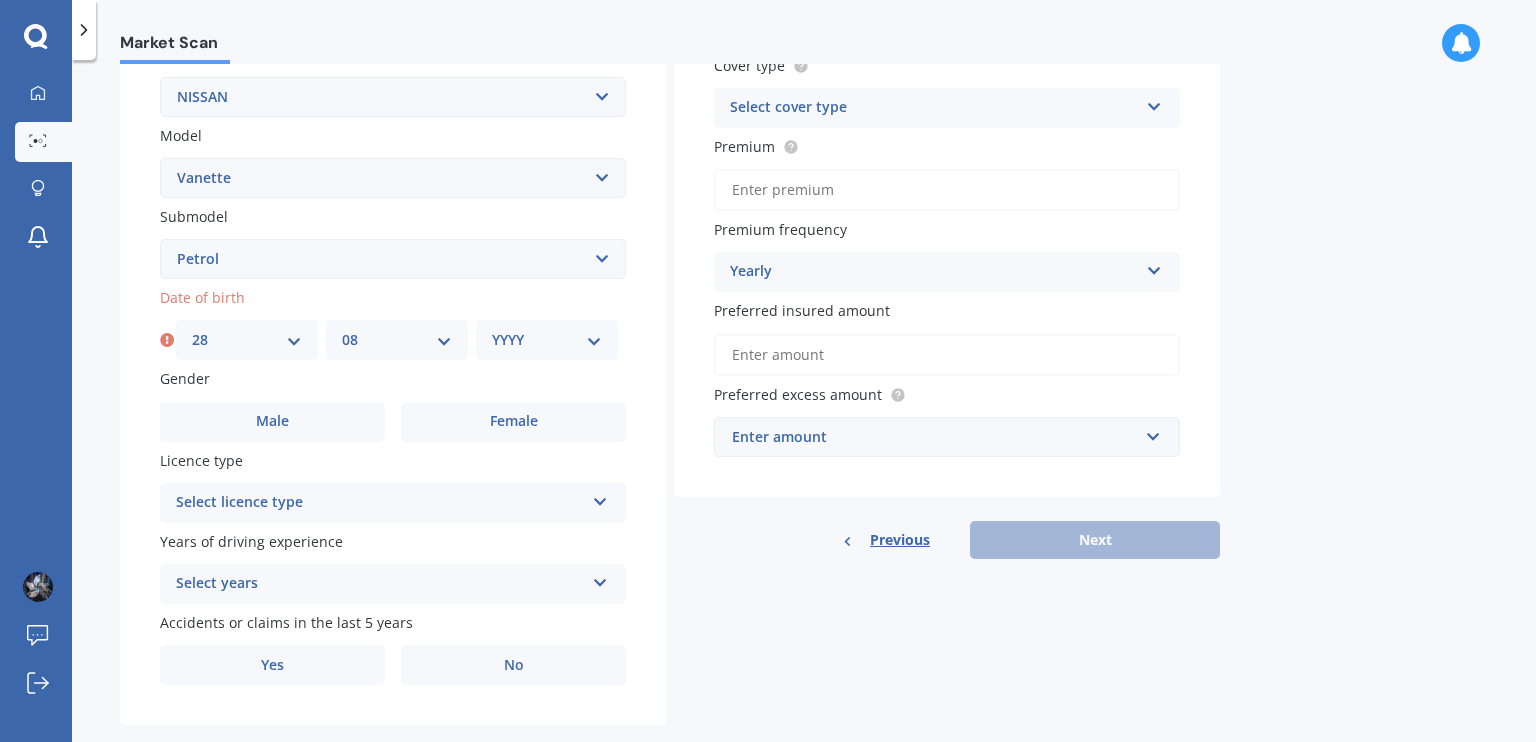 click on "MM 01 02 03 04 05 06 07 08 09 10 11 12" at bounding box center (397, 340) 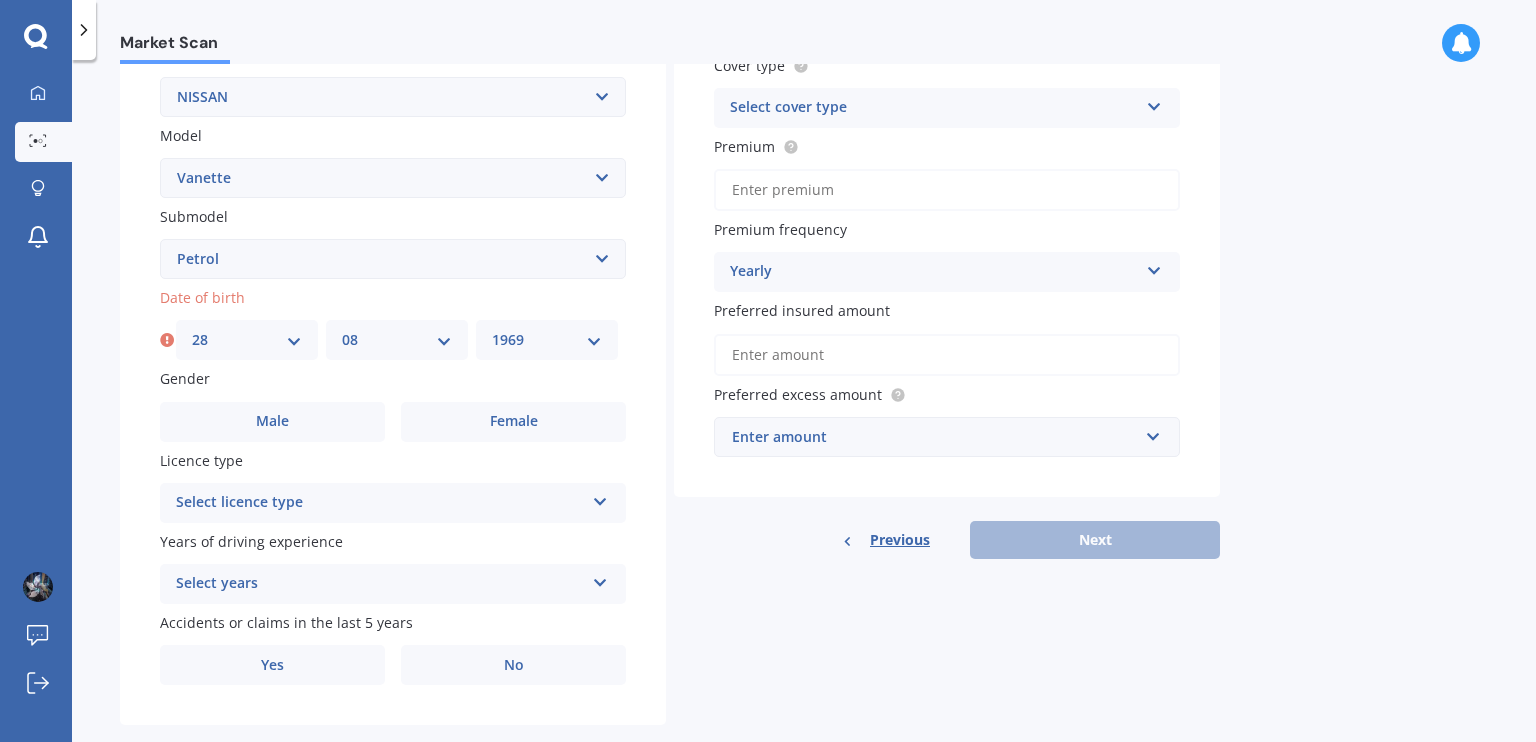 click on "YYYY 2025 2024 2023 2022 2021 2020 2019 2018 2017 2016 2015 2014 2013 2012 2011 2010 2009 2008 2007 2006 2005 2004 2003 2002 2001 2000 1999 1998 1997 1996 1995 1994 1993 1992 1991 1990 1989 1988 1987 1986 1985 1984 1983 1982 1981 1980 1979 1978 1977 1976 1975 1974 1973 1972 1971 1970 1969 1968 1967 1966 1965 1964 1963 1962 1961 1960 1959 1958 1957 1956 1955 1954 1953 1952 1951 1950 1949 1948 1947 1946 1945 1944 1943 1942 1941 1940 1939 1938 1937 1936 1935 1934 1933 1932 1931 1930 1929 1928 1927 1926" at bounding box center [547, 340] 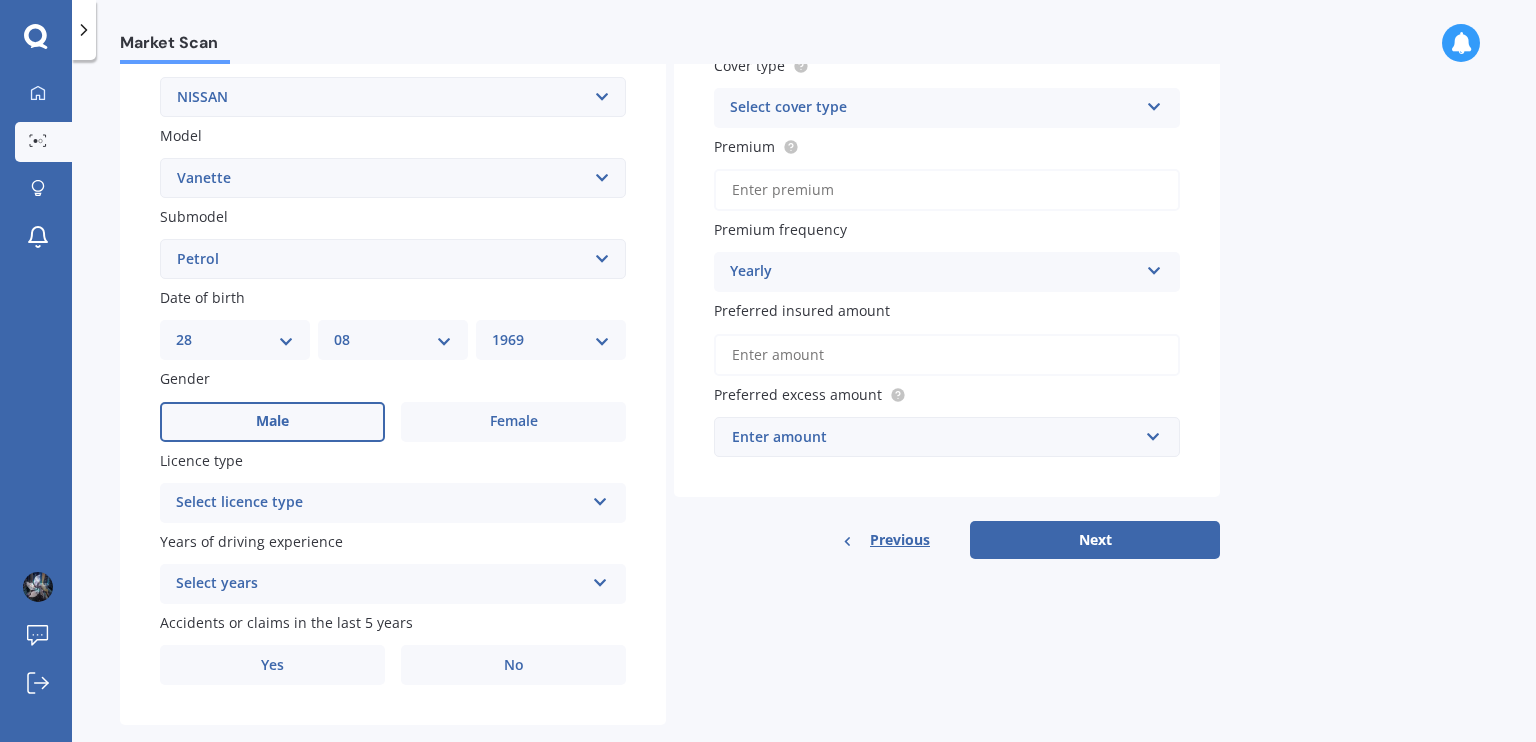 click on "Male" at bounding box center [272, 422] 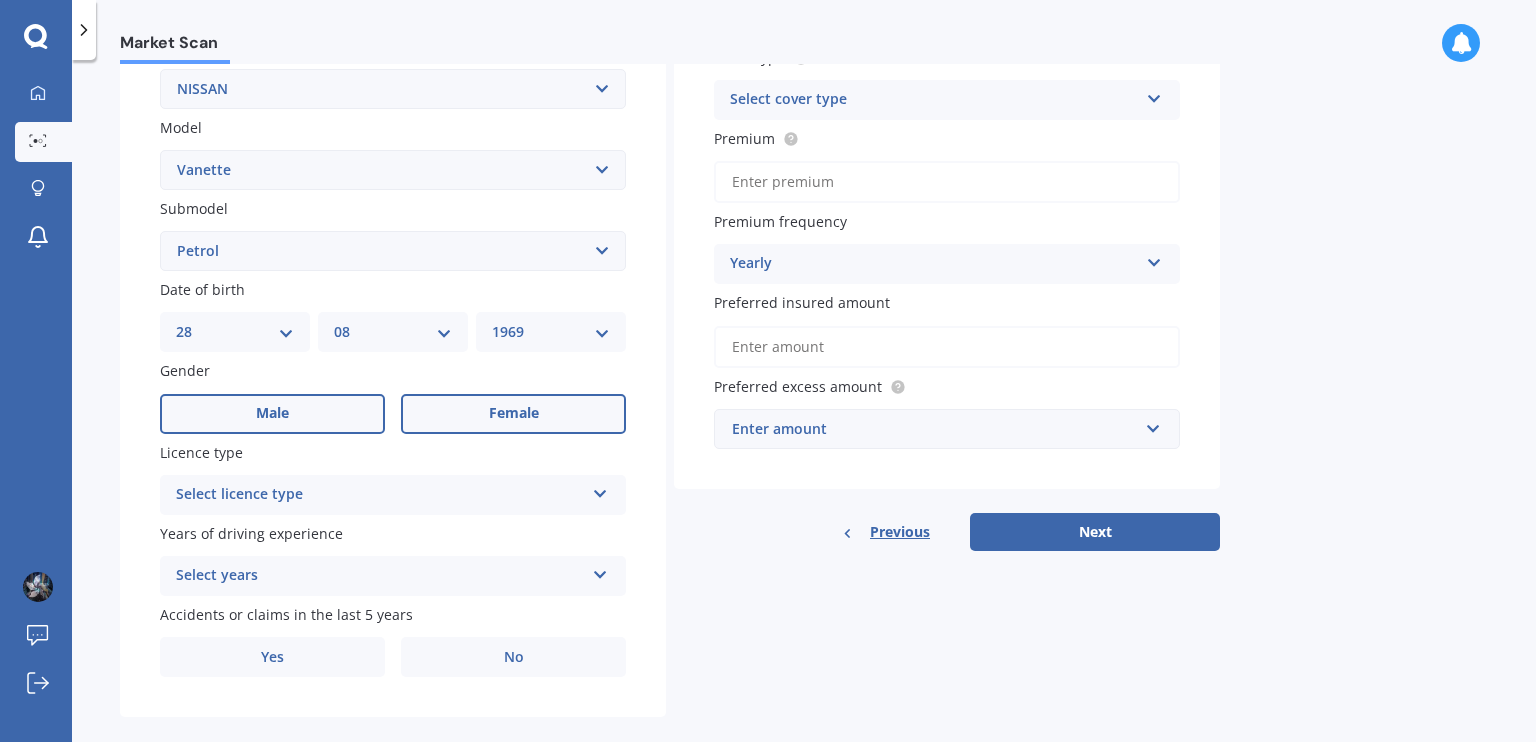 scroll, scrollTop: 435, scrollLeft: 0, axis: vertical 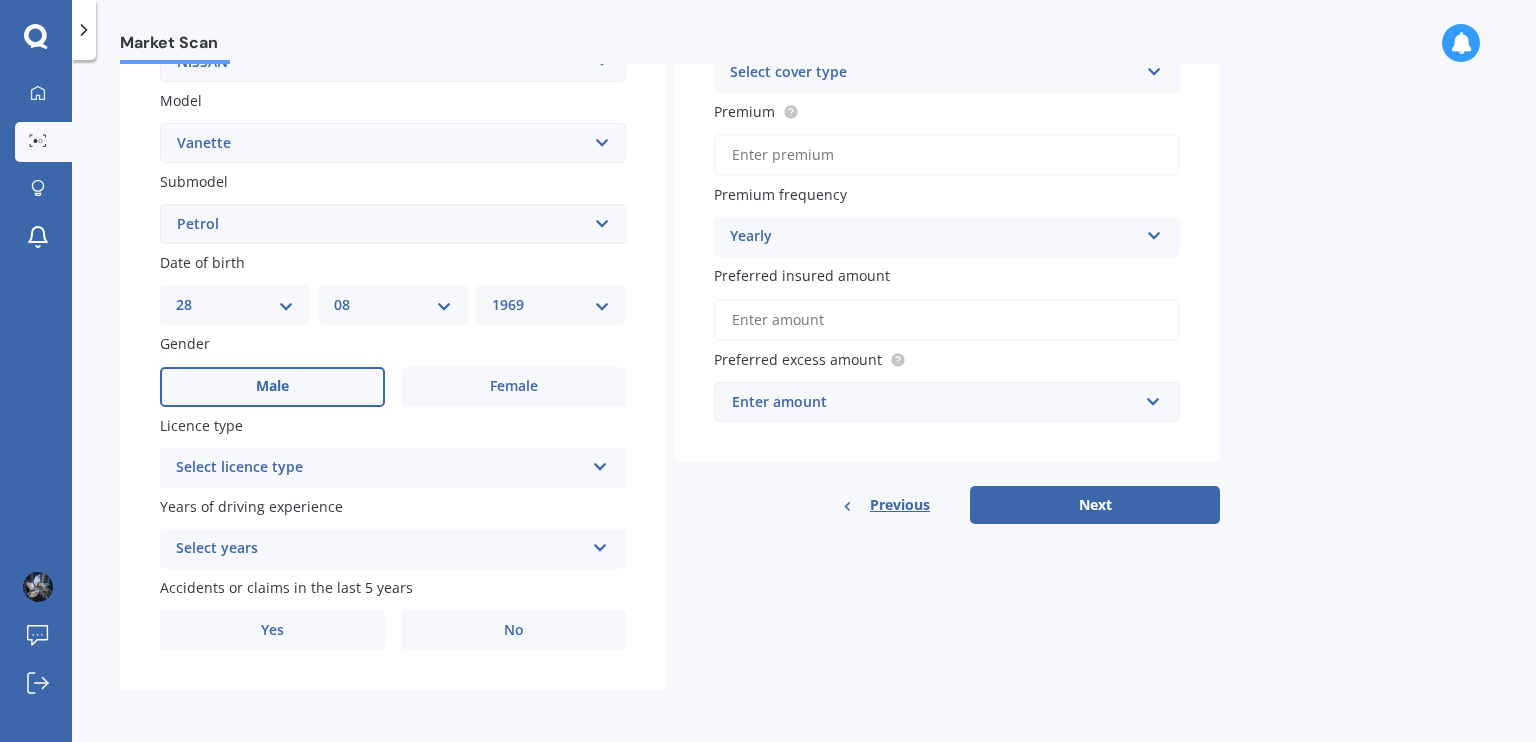 click on "Select licence type" at bounding box center (380, 468) 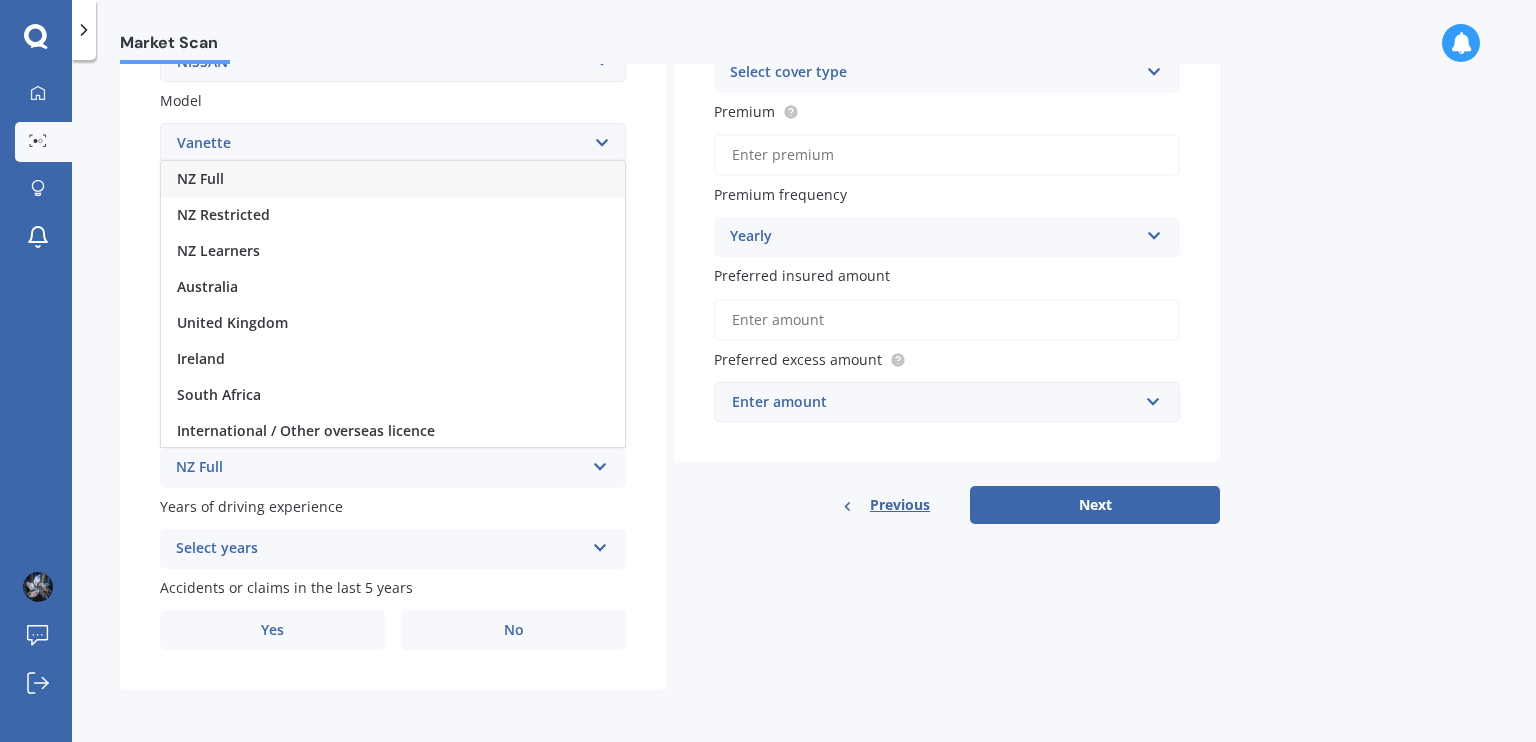 click on "NZ Full" at bounding box center [393, 179] 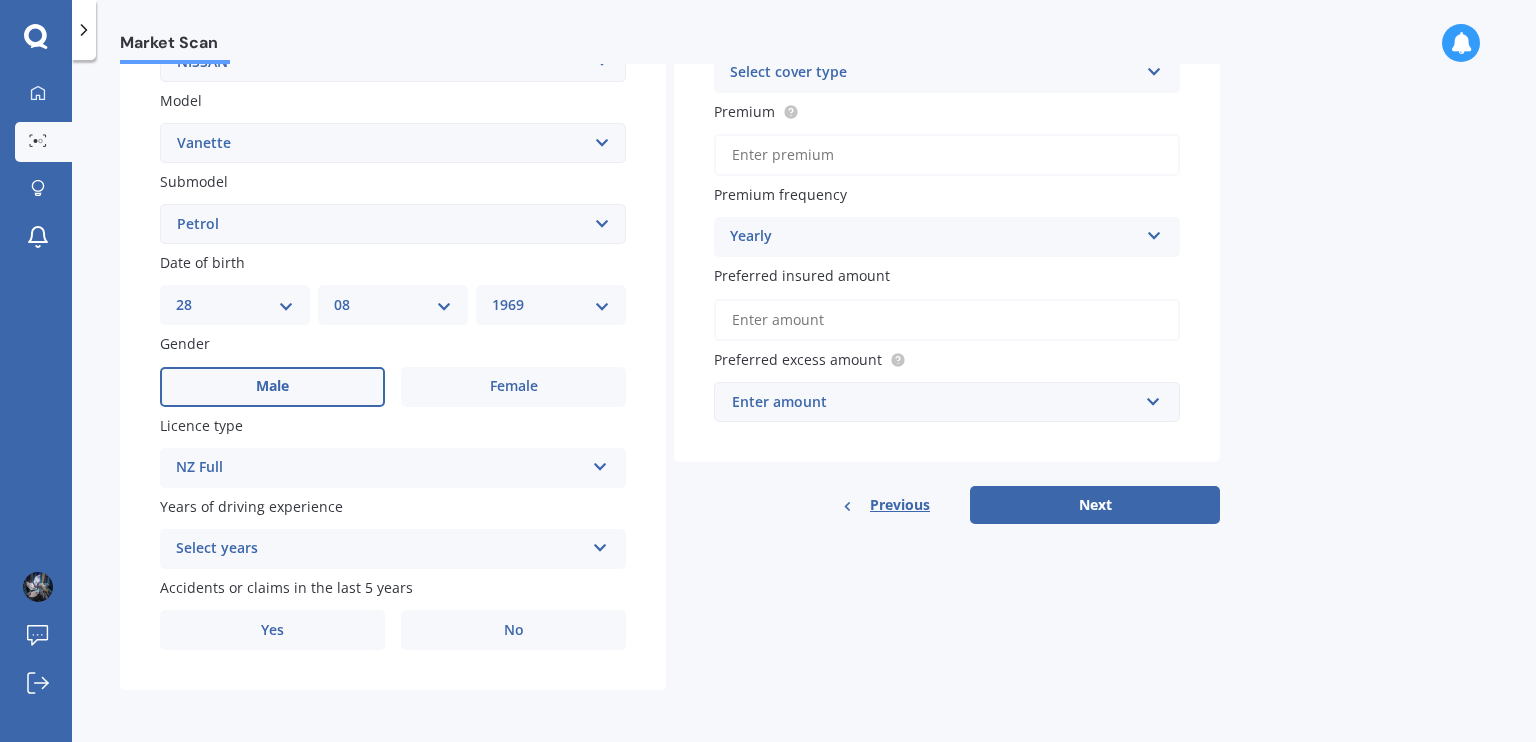 click on "Years of driving experience" at bounding box center (389, 506) 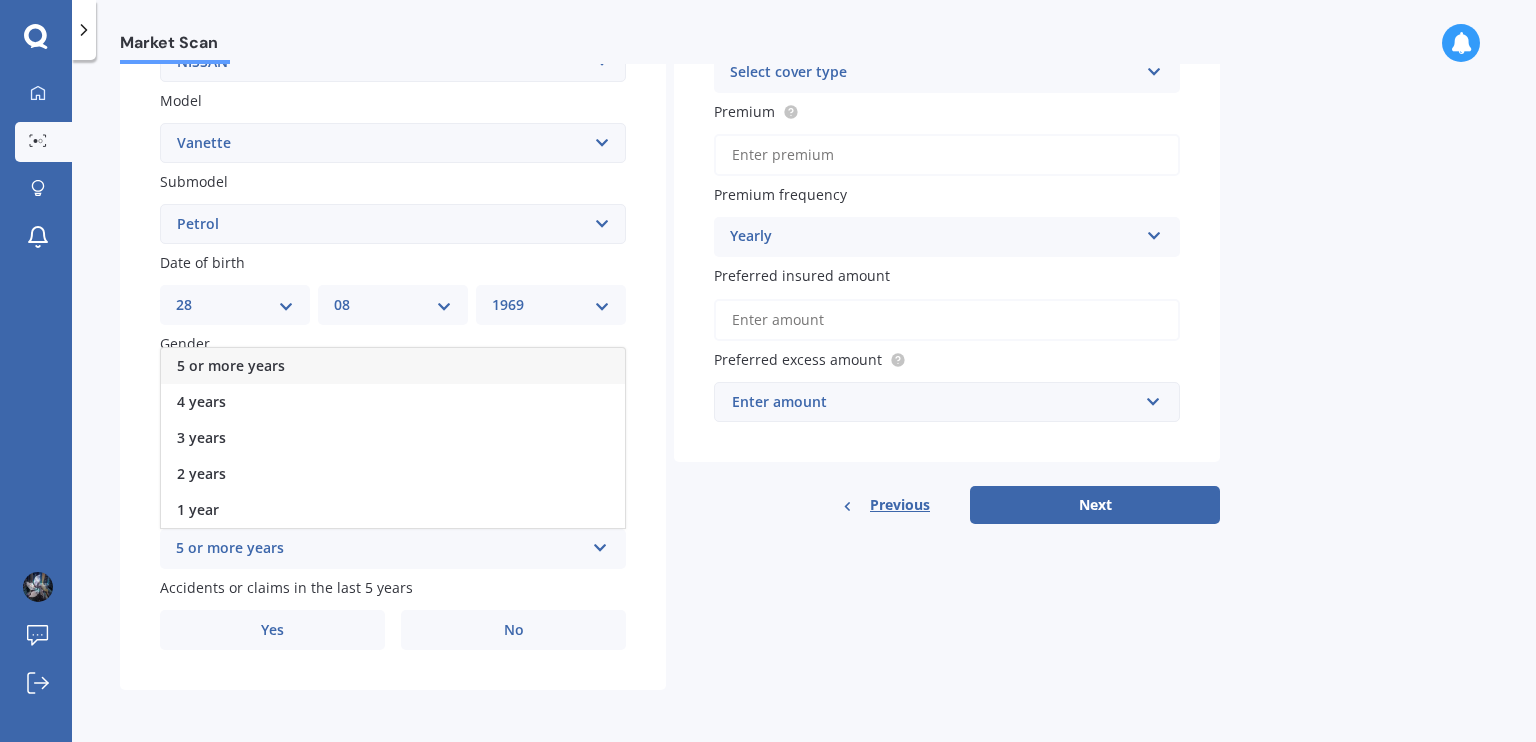 click on "5 or more years" at bounding box center [393, 366] 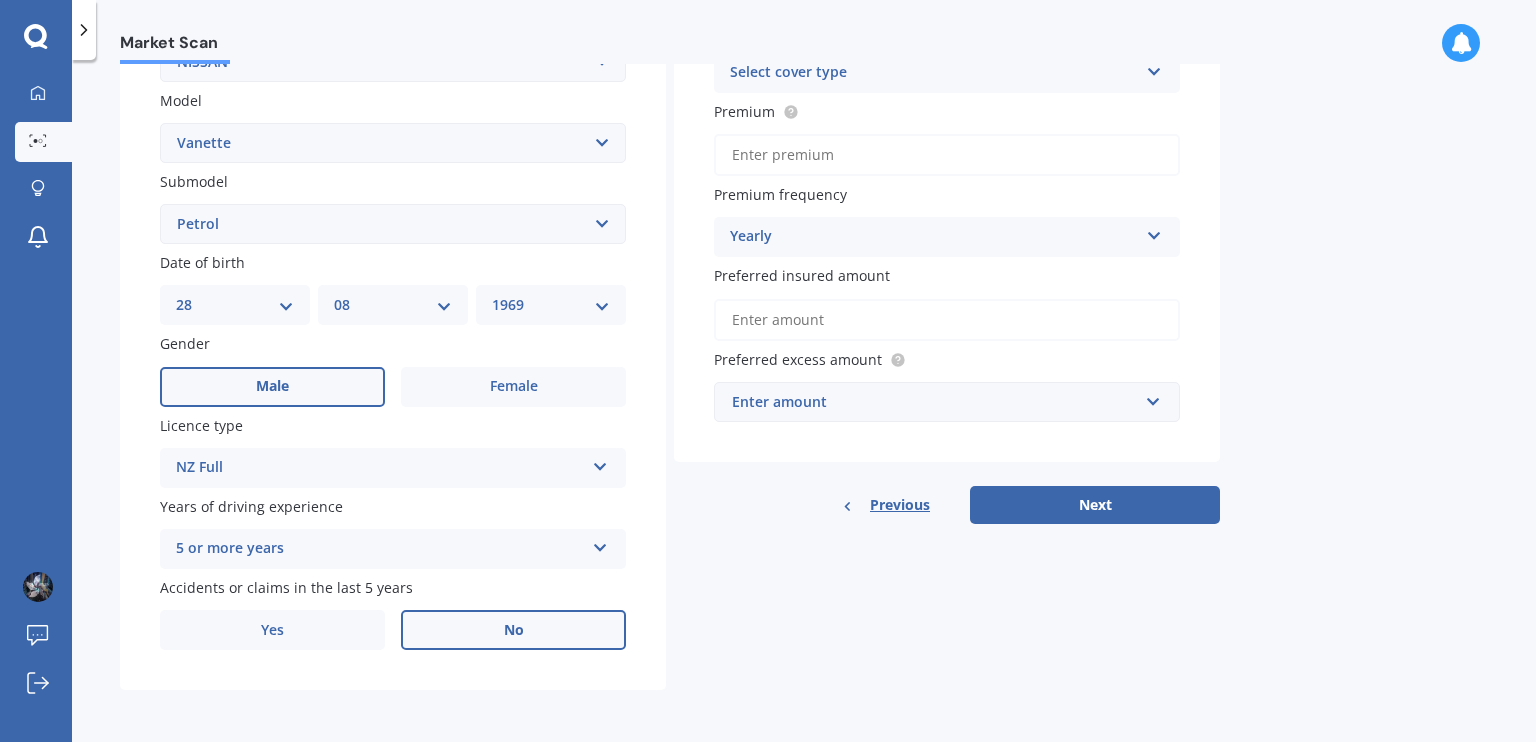 click on "No" at bounding box center (513, 387) 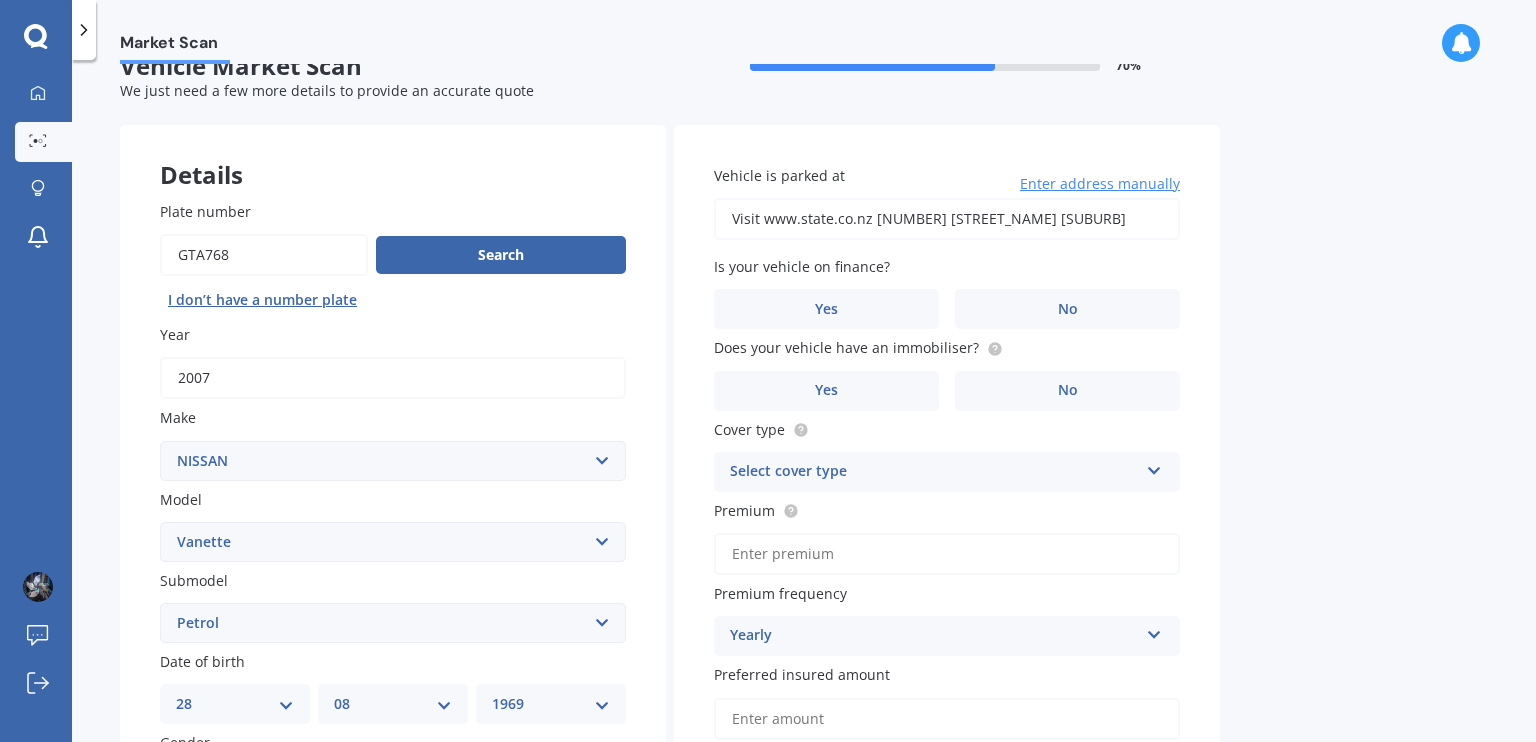 scroll, scrollTop: 100, scrollLeft: 0, axis: vertical 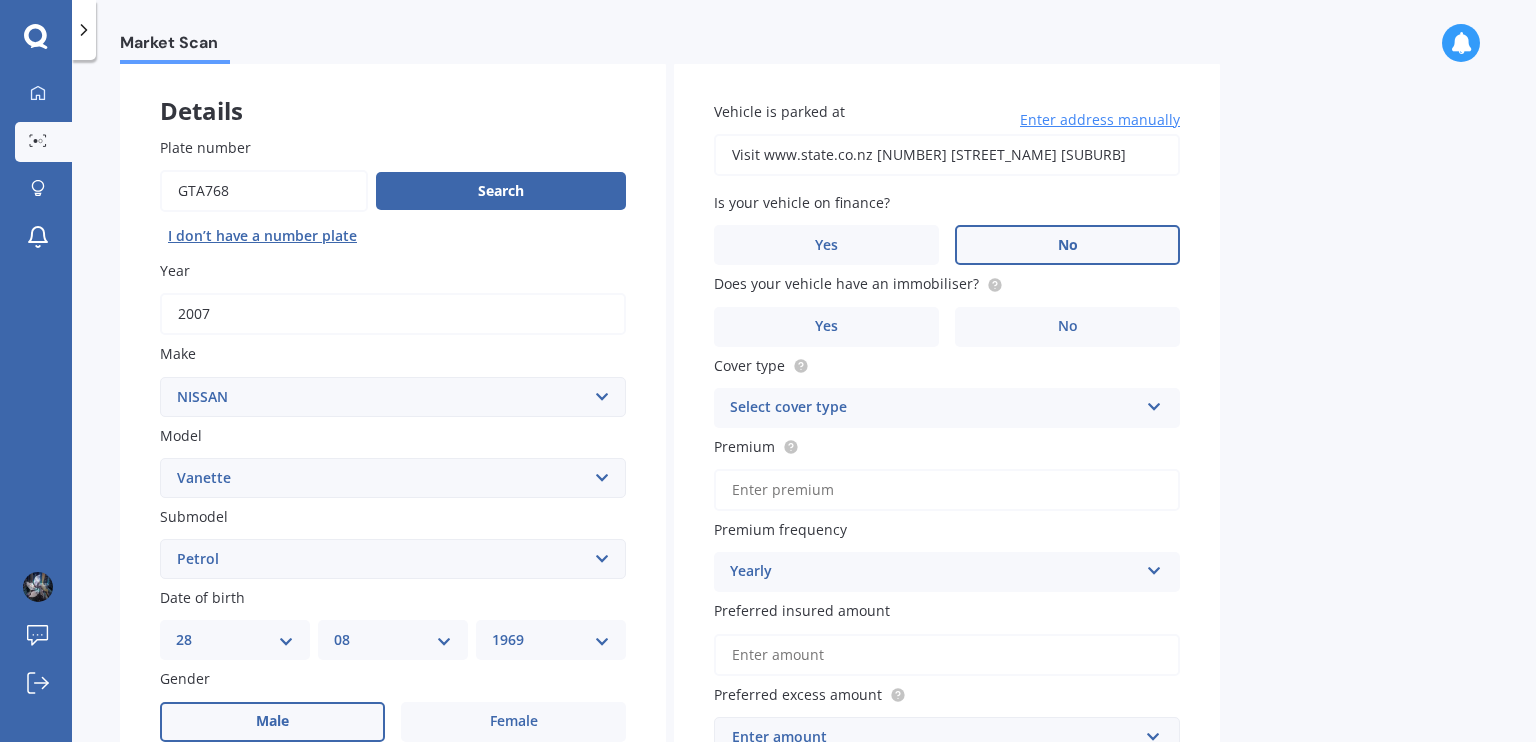 click on "No" at bounding box center [513, 722] 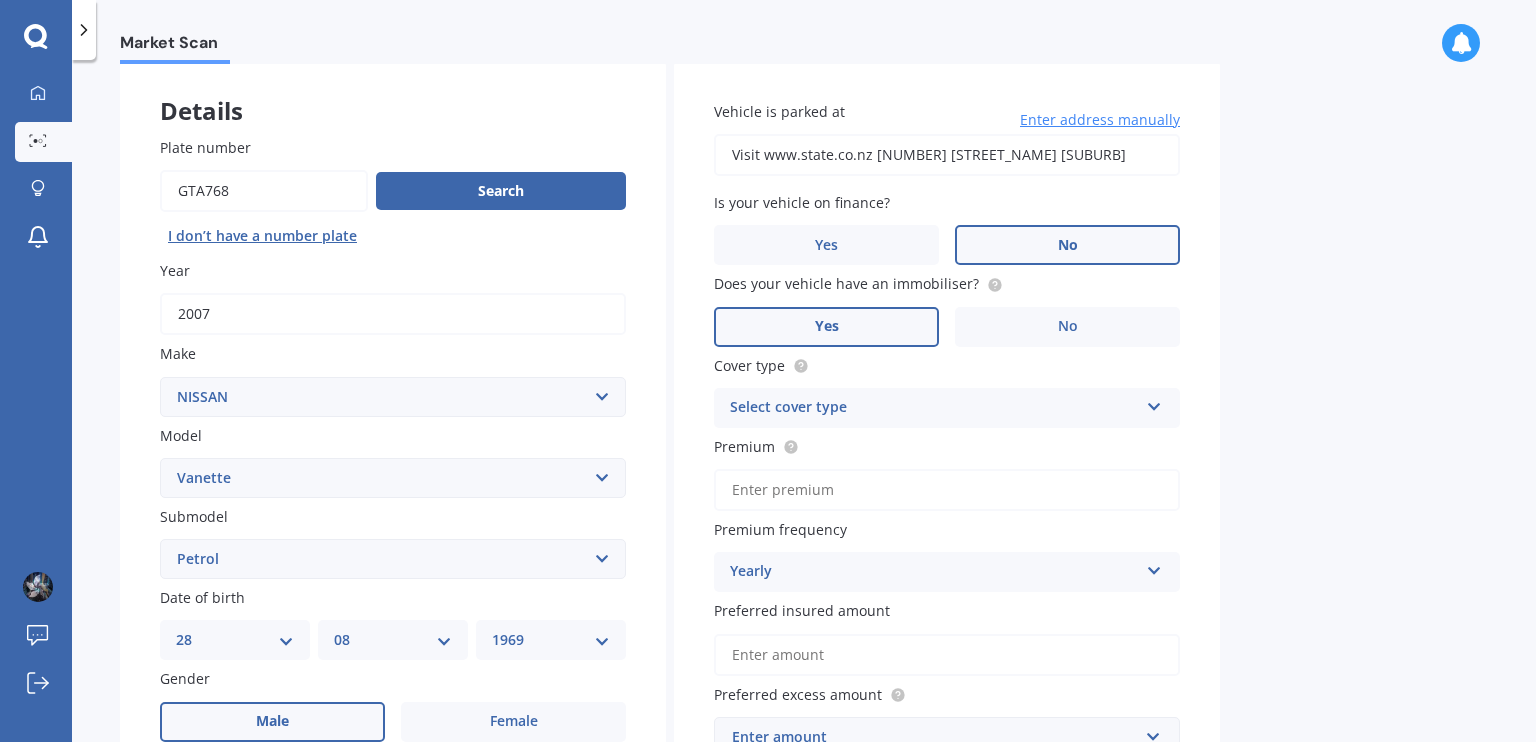 click on "Yes" at bounding box center [272, 722] 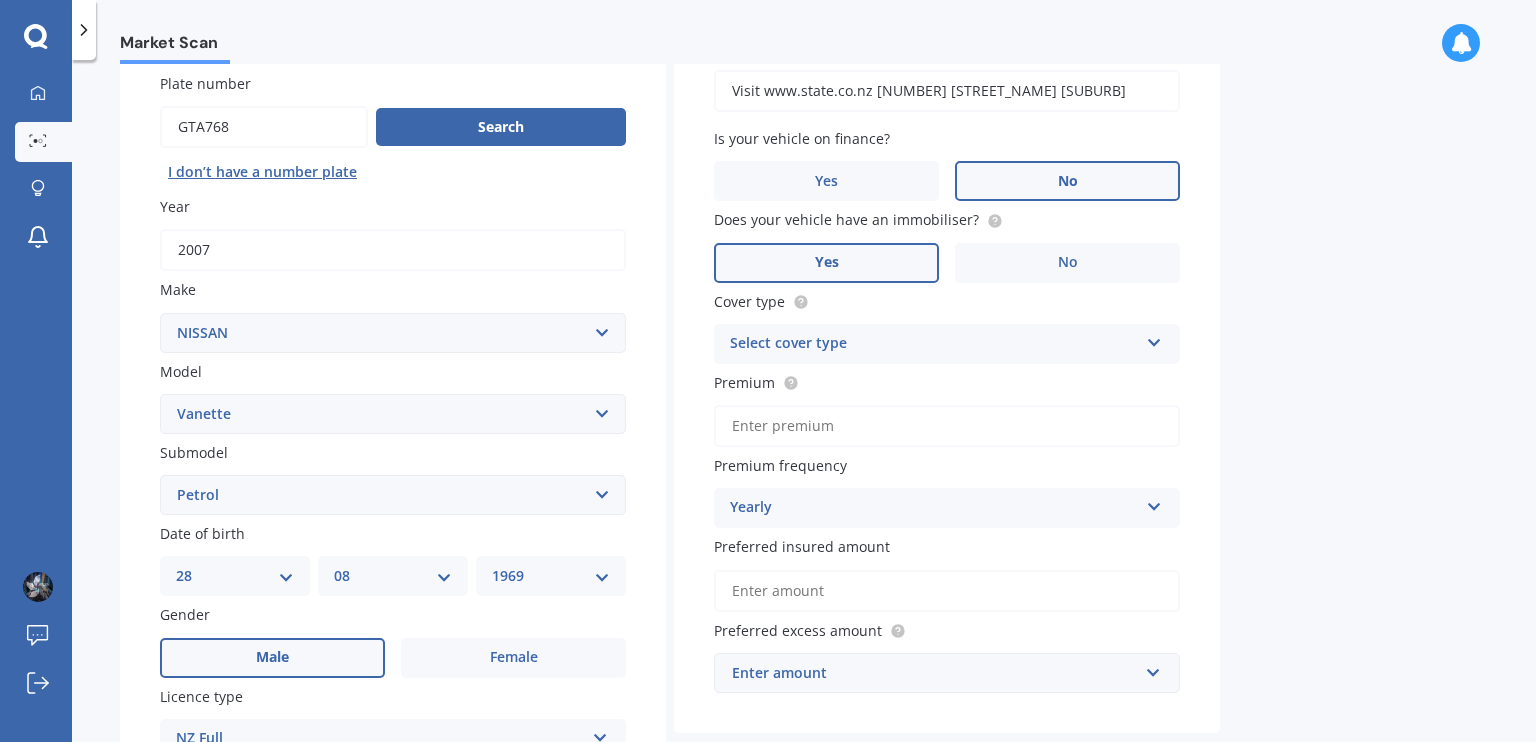 scroll, scrollTop: 200, scrollLeft: 0, axis: vertical 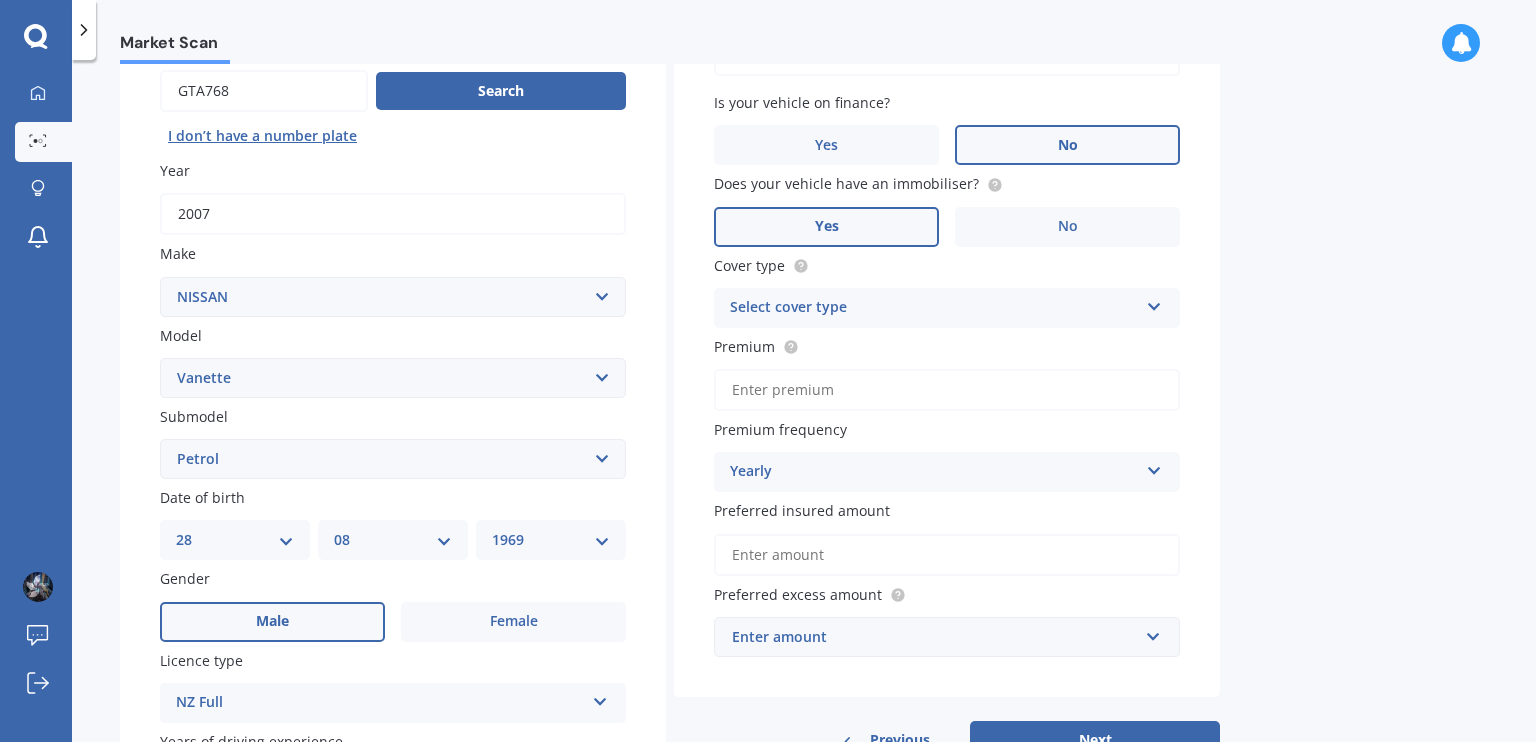 click on "Select cover type Comprehensive Third Party, Fire & Theft Third Party" at bounding box center [393, 703] 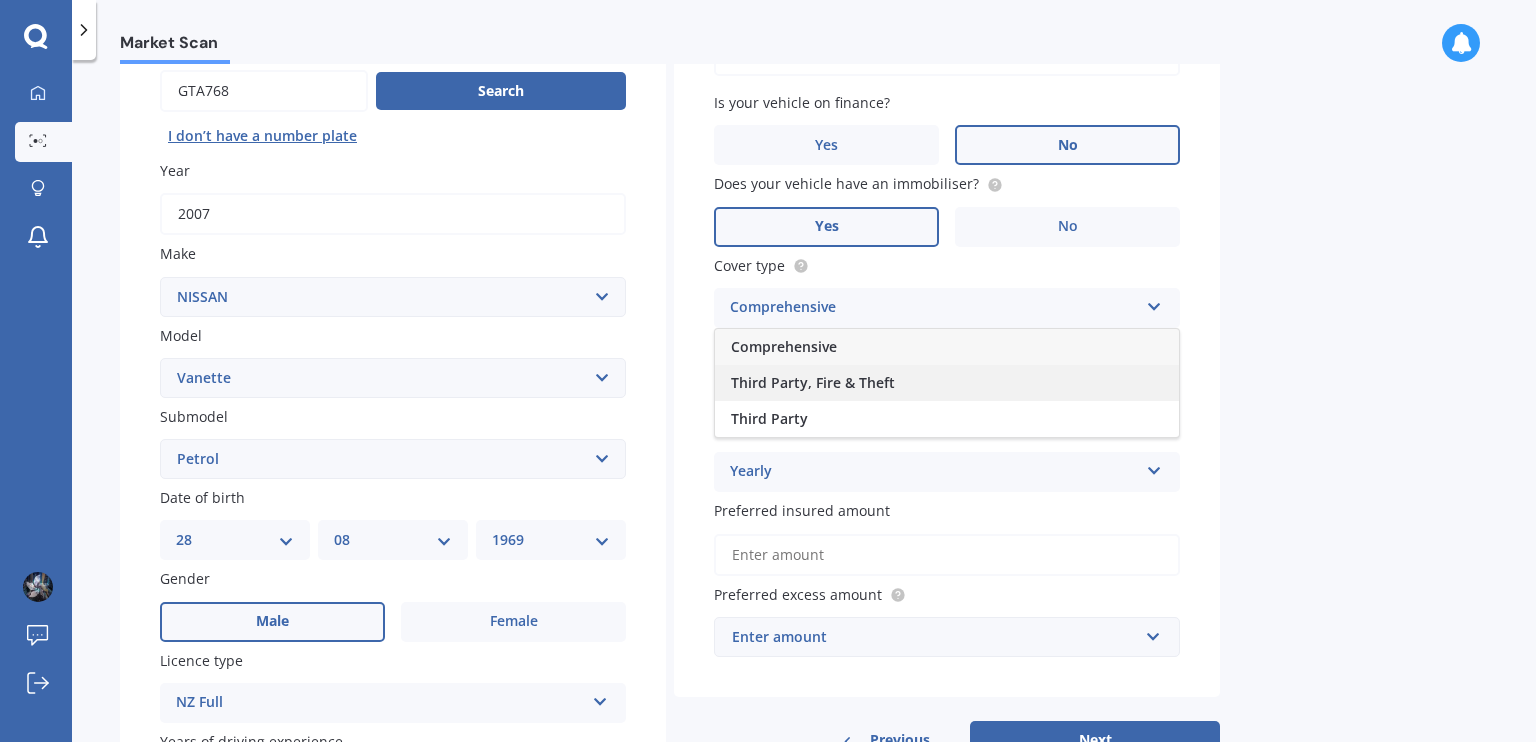 click on "Third Party, Fire & Theft" at bounding box center (947, 383) 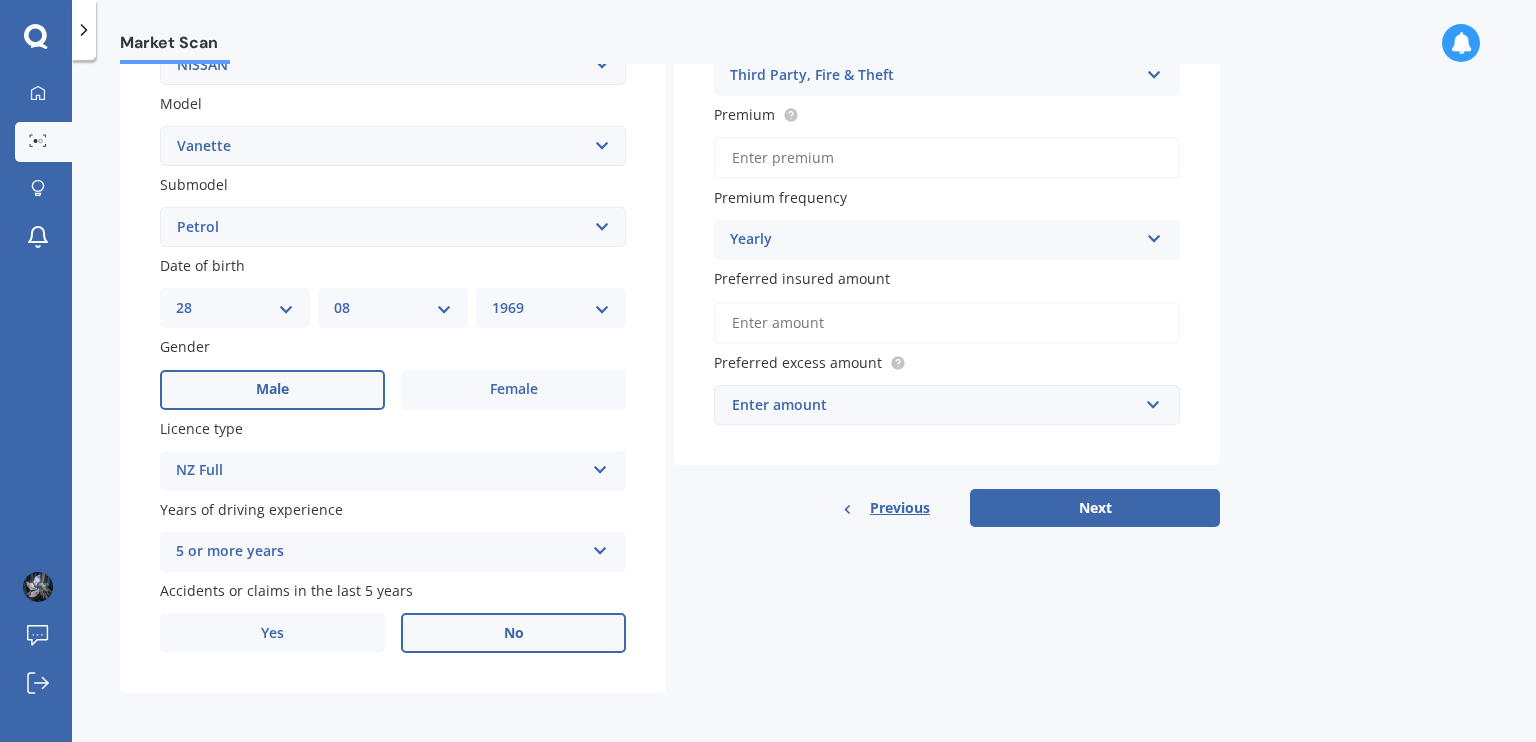 scroll, scrollTop: 435, scrollLeft: 0, axis: vertical 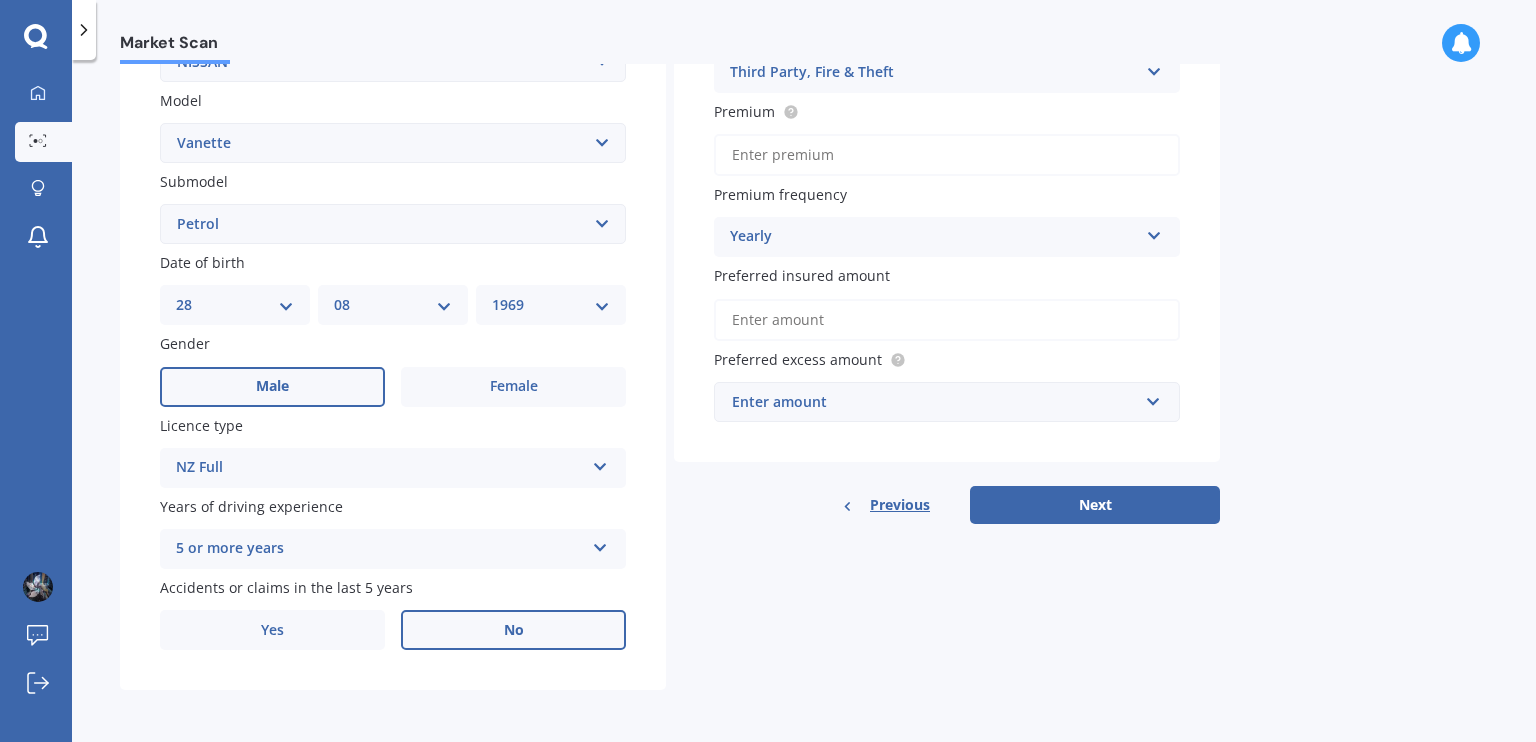 click on "Preferred insured amount" at bounding box center [947, 320] 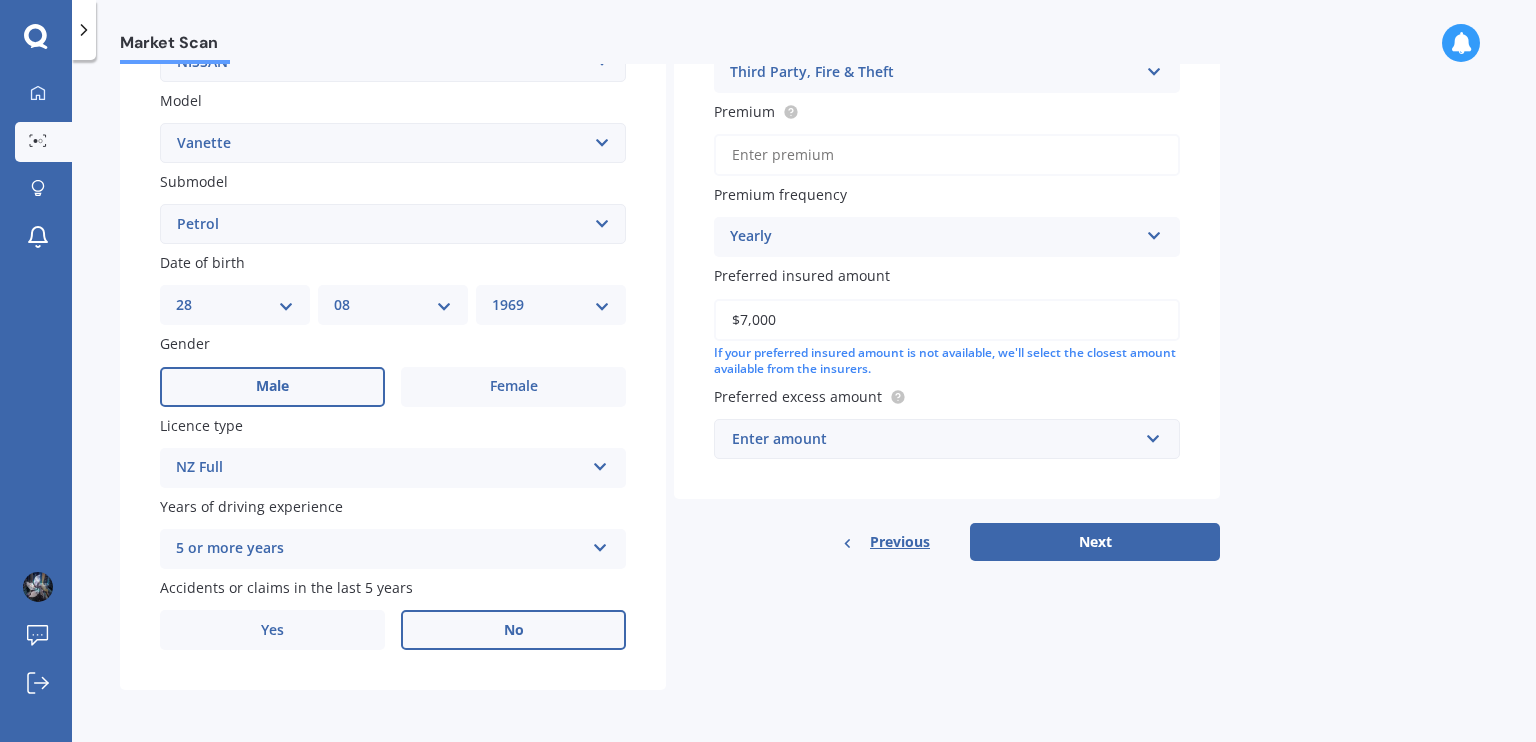 type on "$7,000" 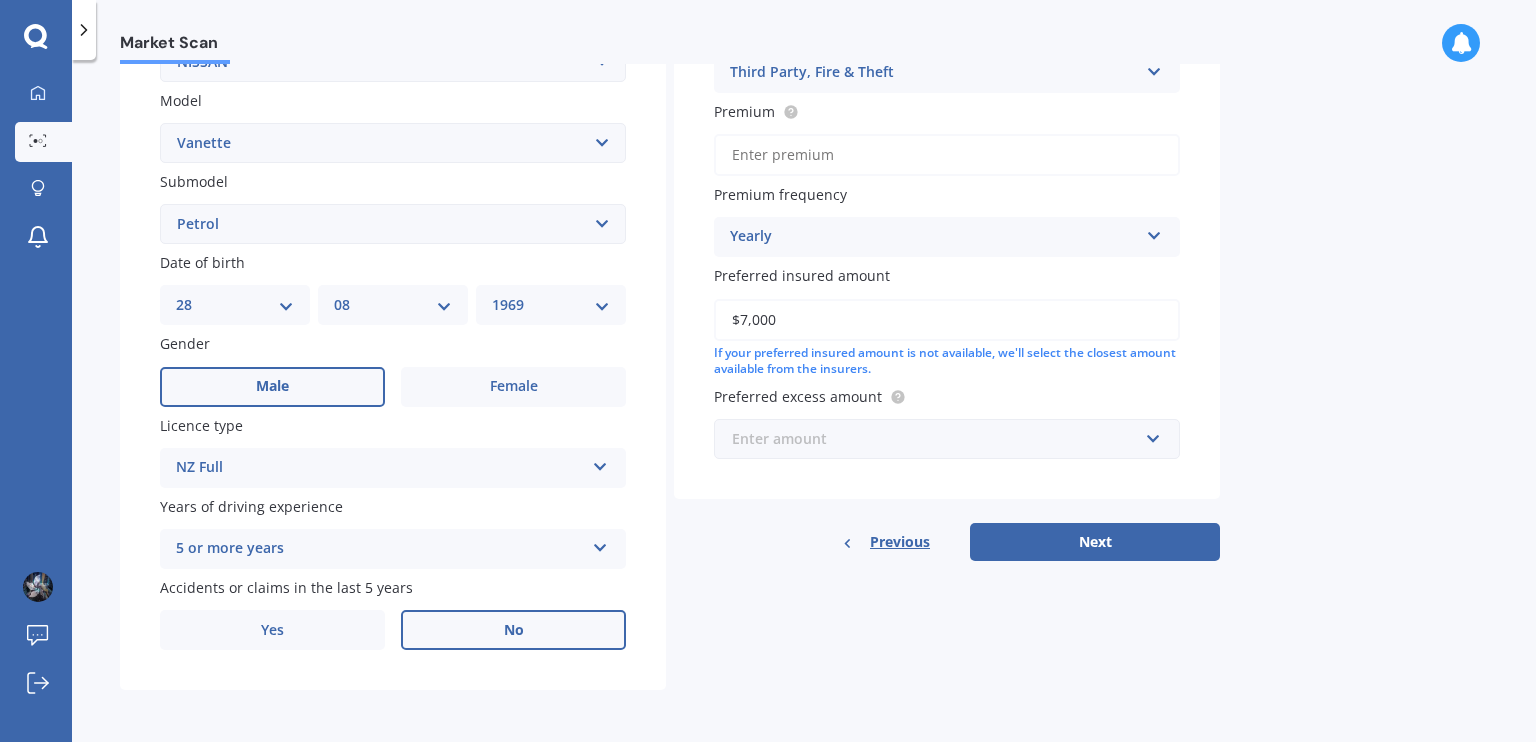 click at bounding box center [940, 439] 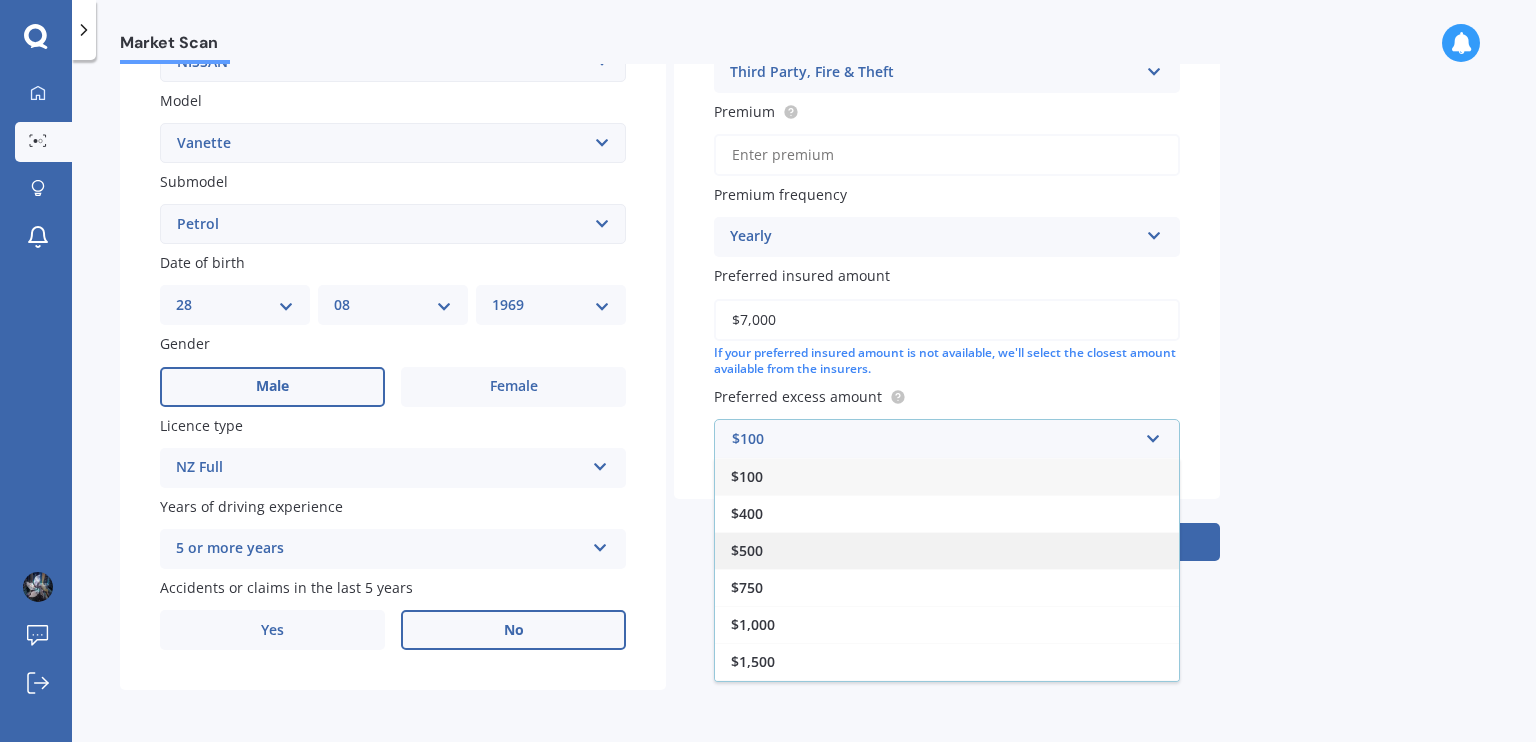 click on "$500" at bounding box center (947, 550) 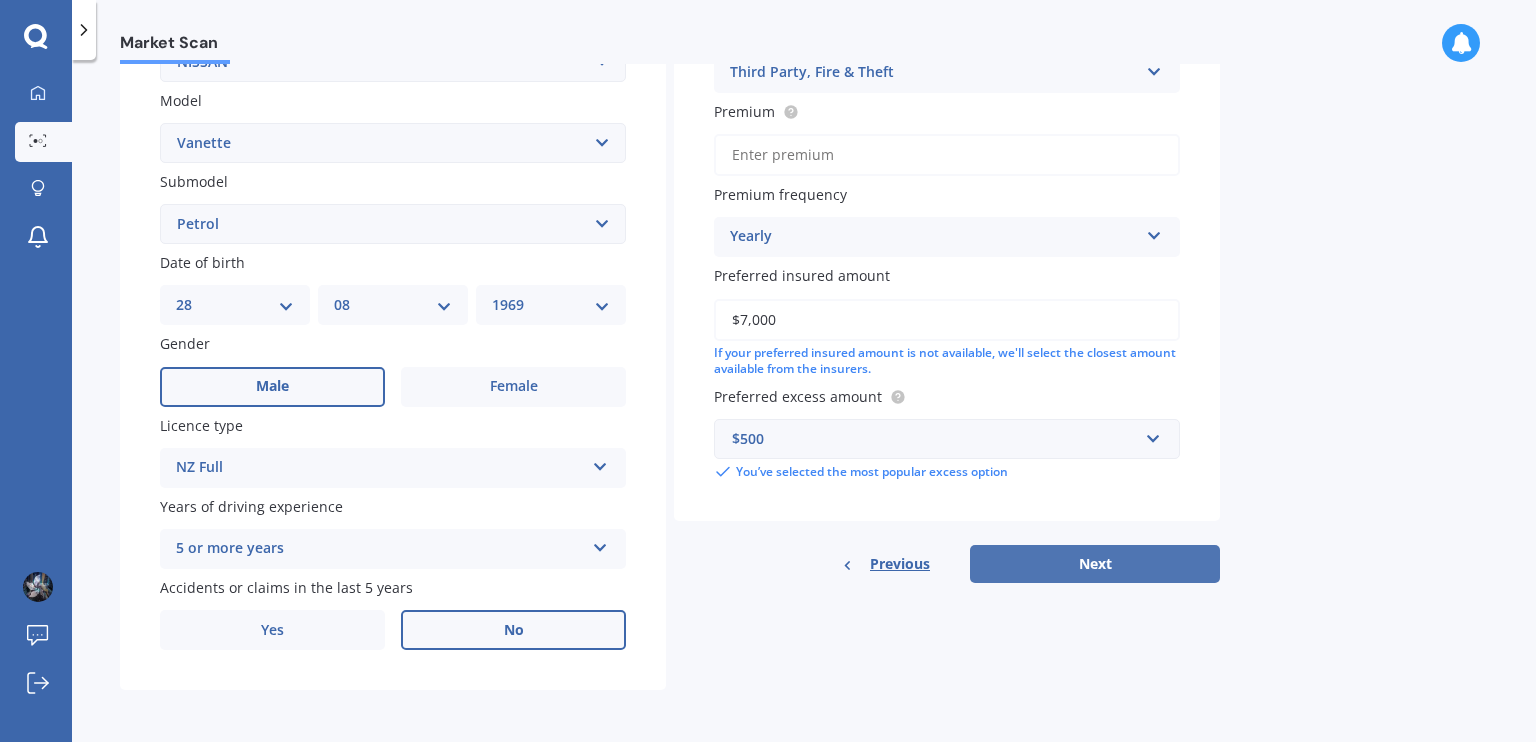 click on "Next" at bounding box center (1095, 564) 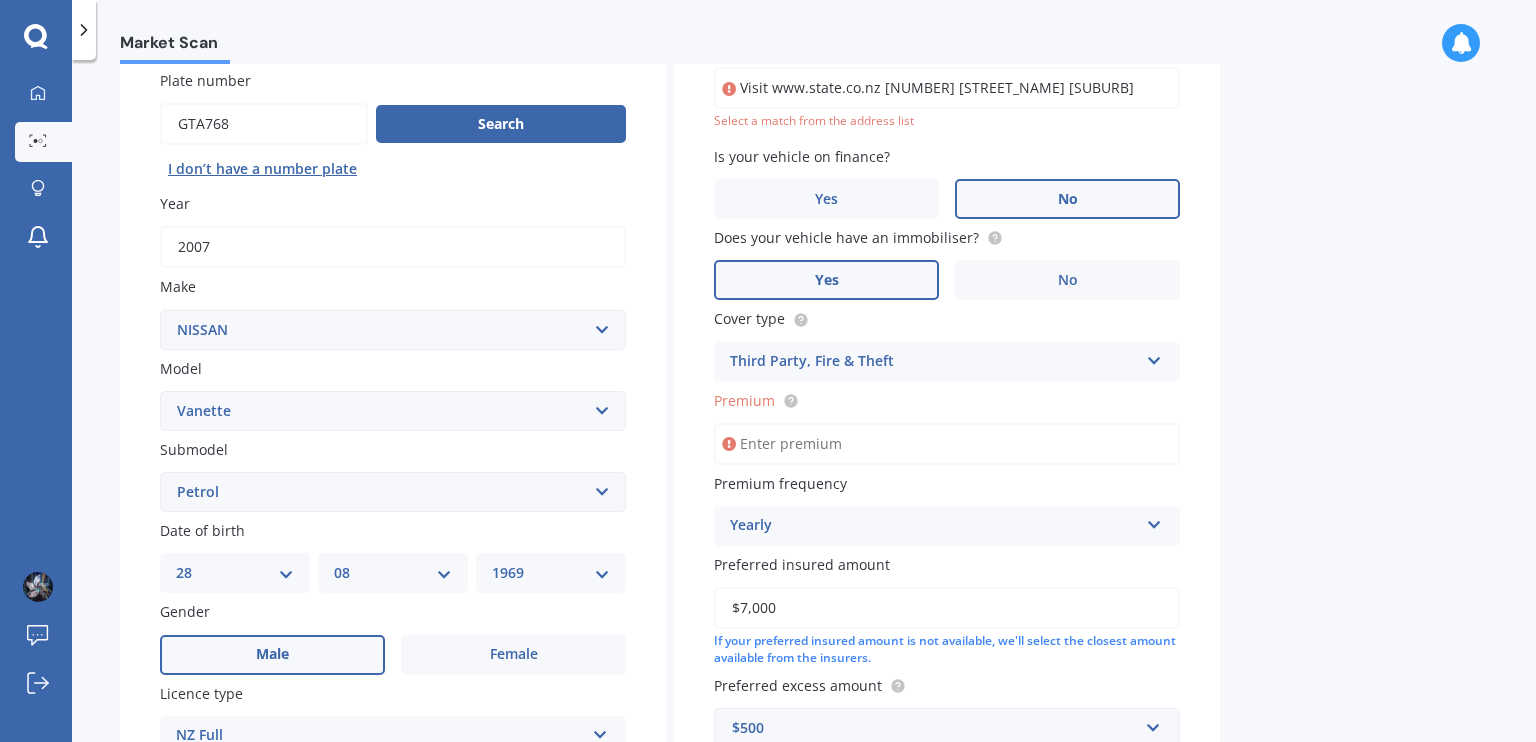 scroll, scrollTop: 136, scrollLeft: 0, axis: vertical 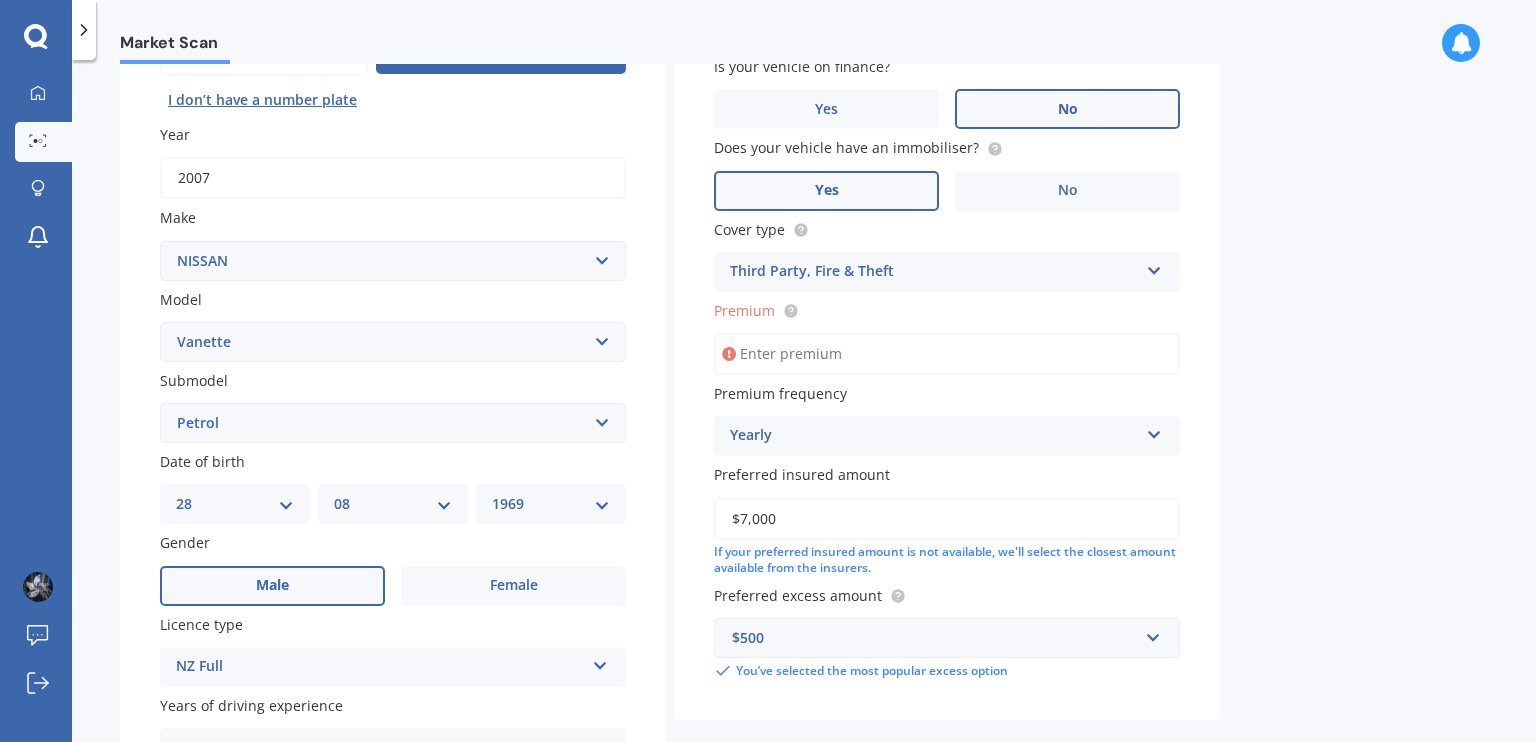 click on "Premium" at bounding box center [947, 354] 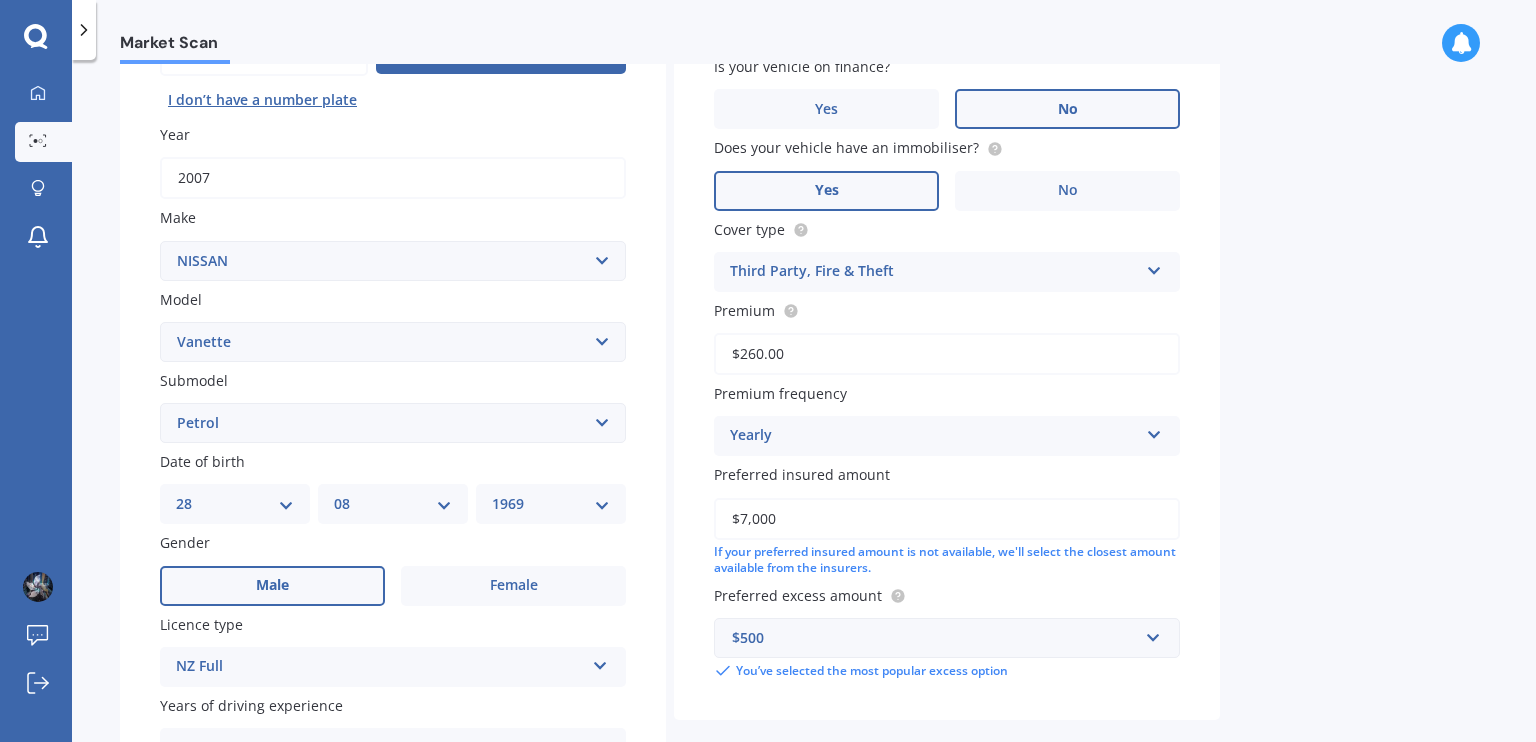 type on "$260.00" 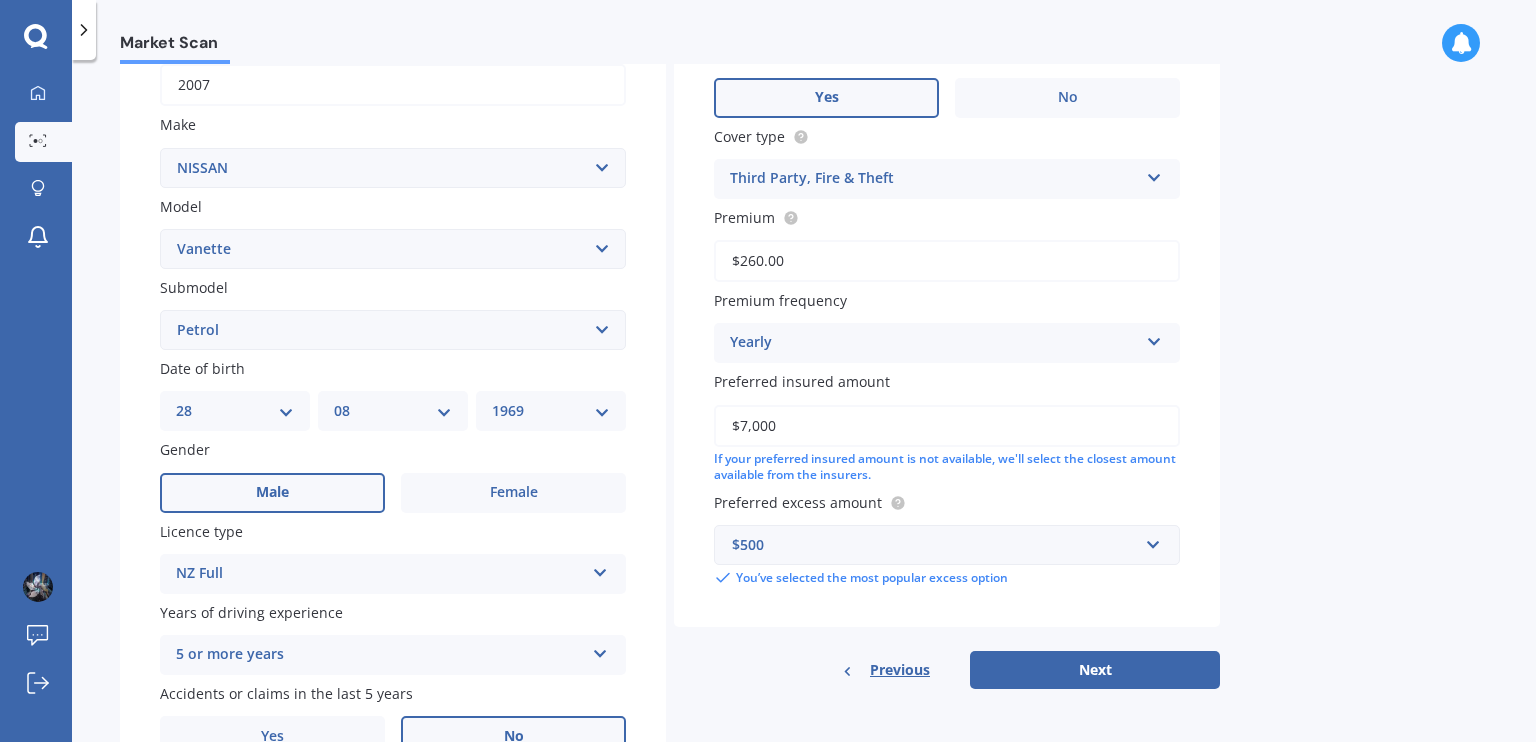 scroll, scrollTop: 435, scrollLeft: 0, axis: vertical 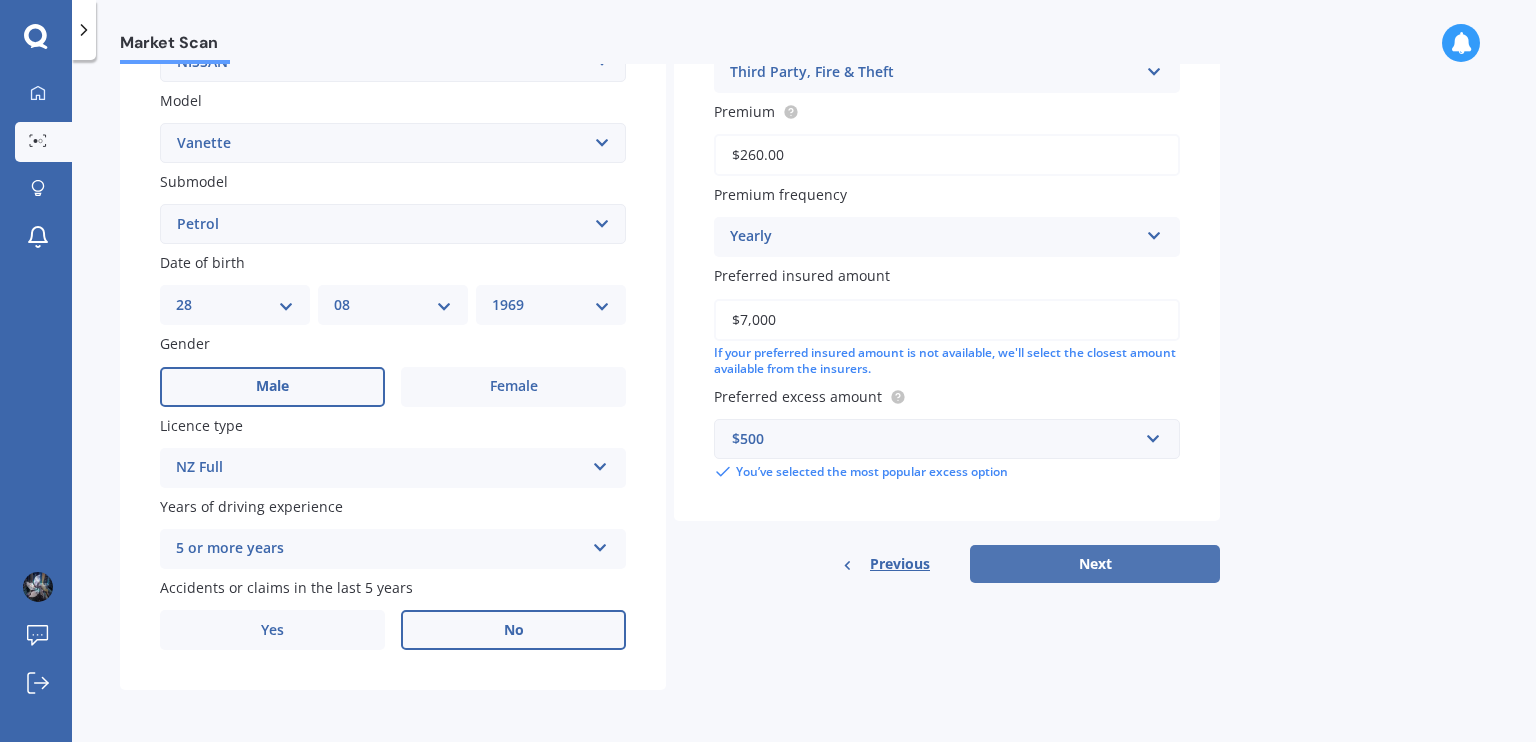 click on "Next" at bounding box center [1095, 564] 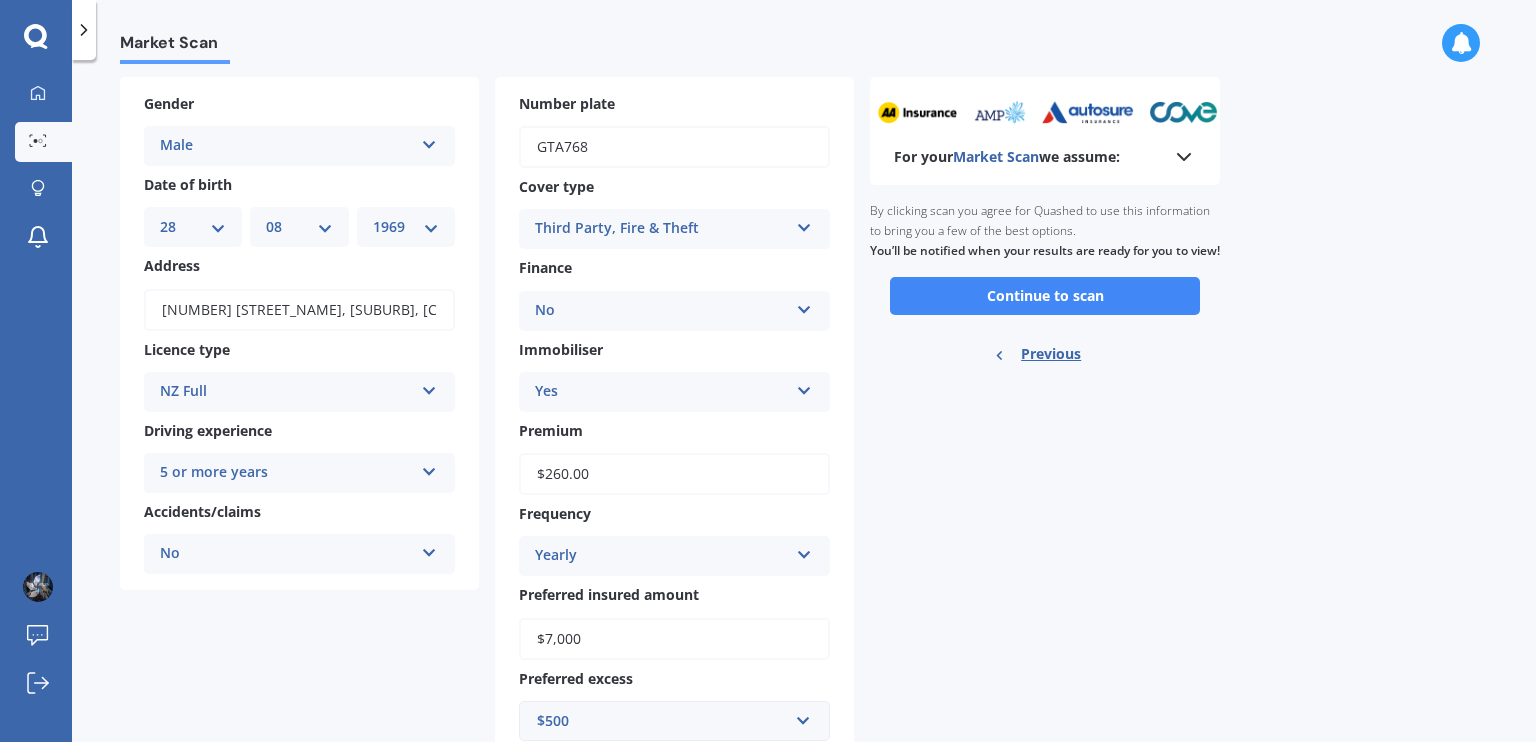 scroll, scrollTop: 49, scrollLeft: 0, axis: vertical 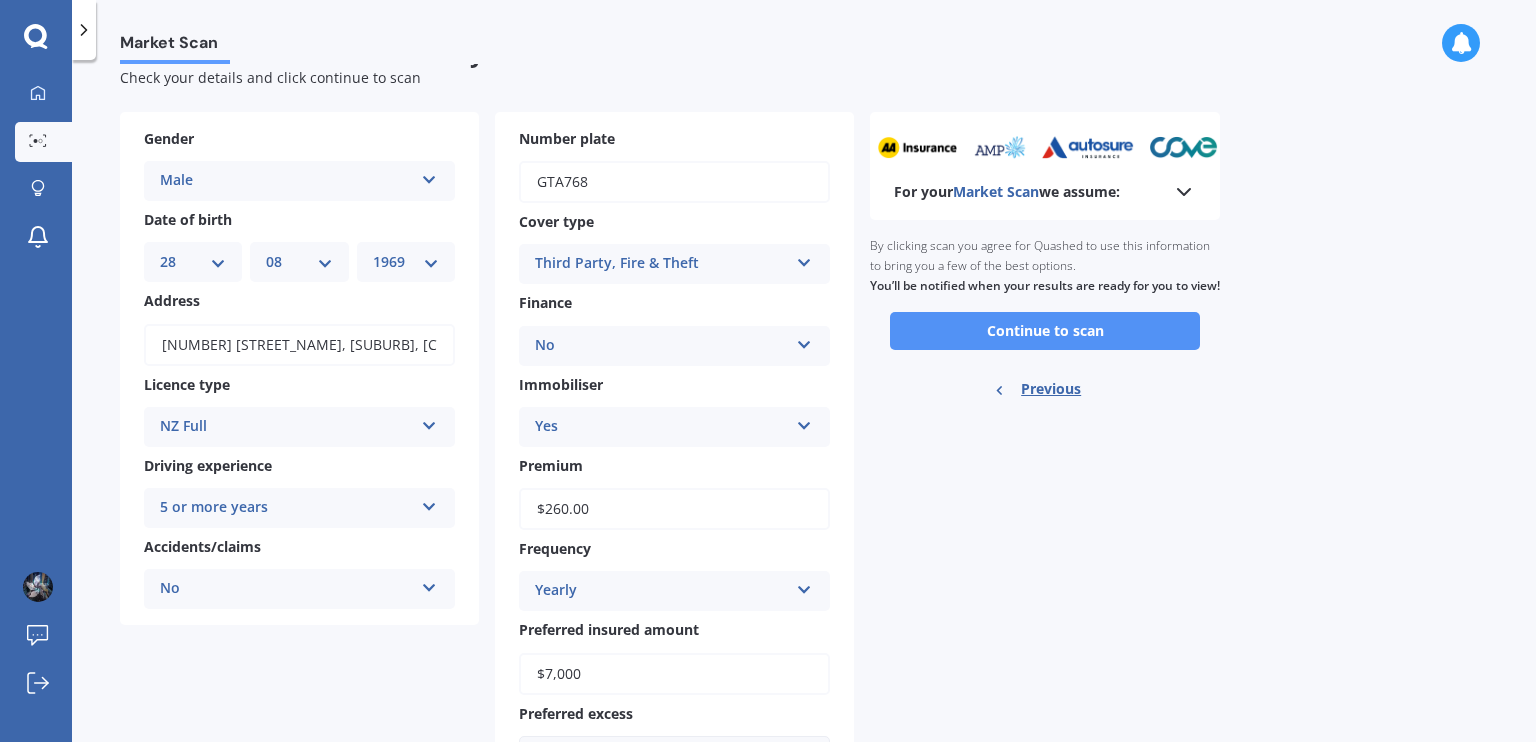click on "Continue to scan" at bounding box center (1045, 331) 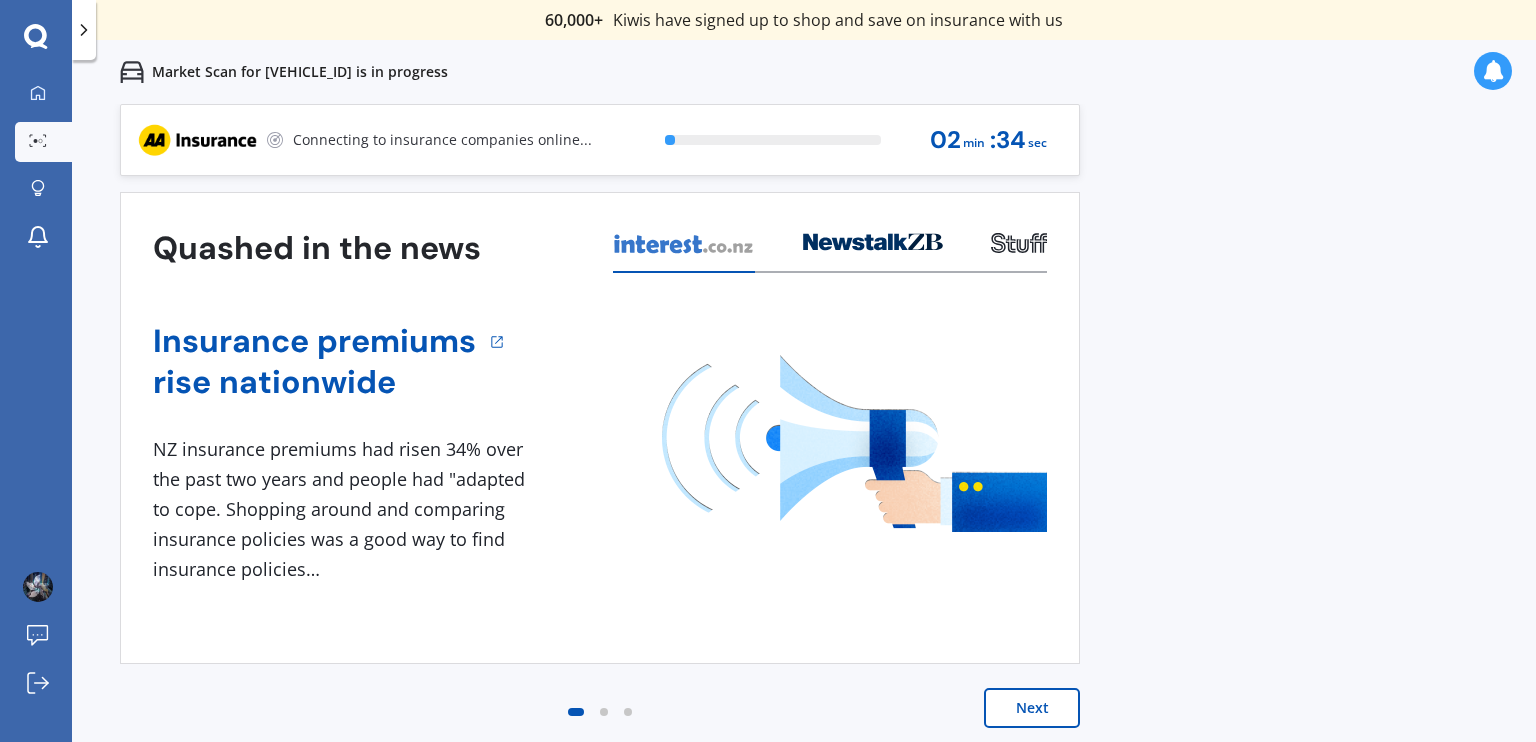 scroll, scrollTop: 0, scrollLeft: 0, axis: both 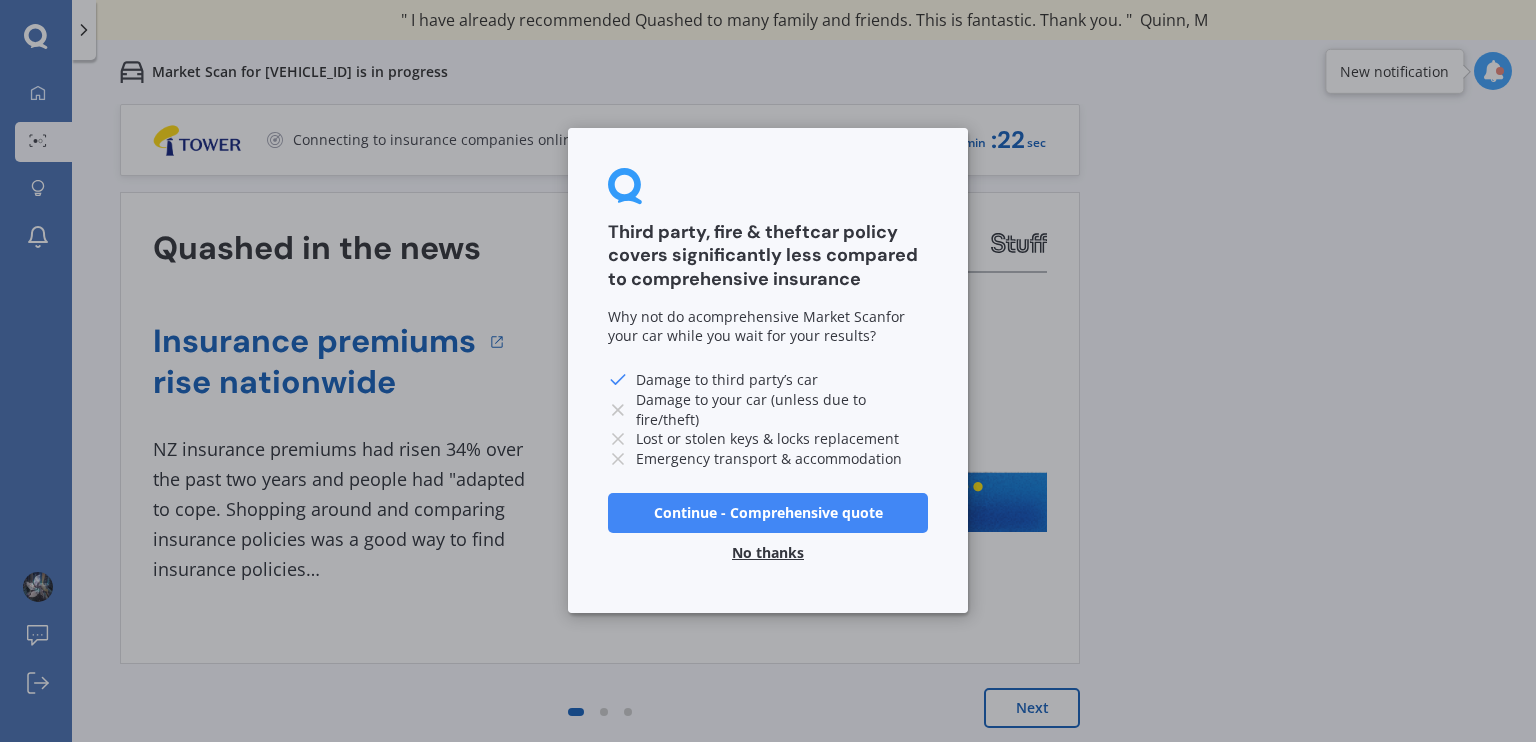 click on "No thanks" at bounding box center (768, 554) 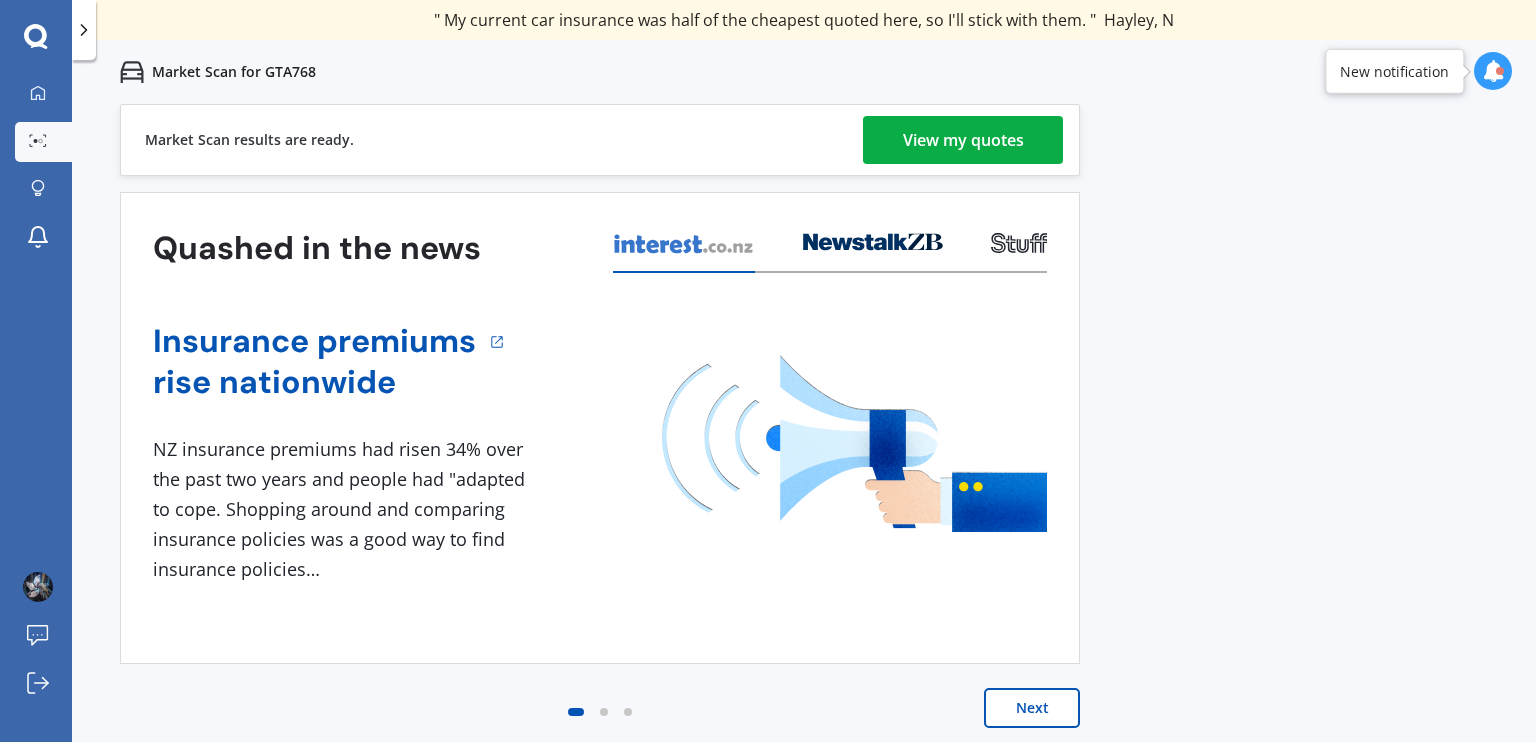 click on "View my quotes" at bounding box center [963, 140] 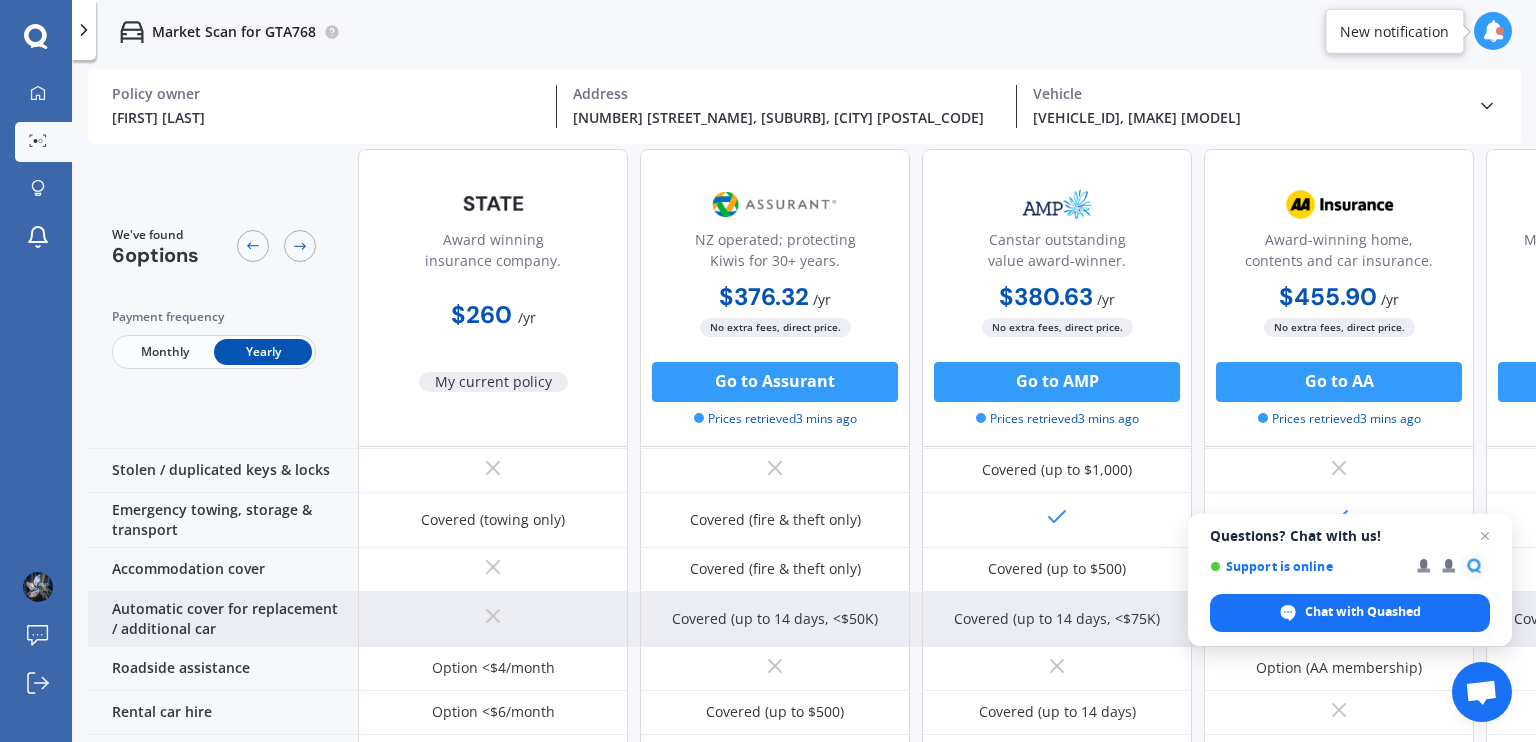 scroll, scrollTop: 500, scrollLeft: 0, axis: vertical 